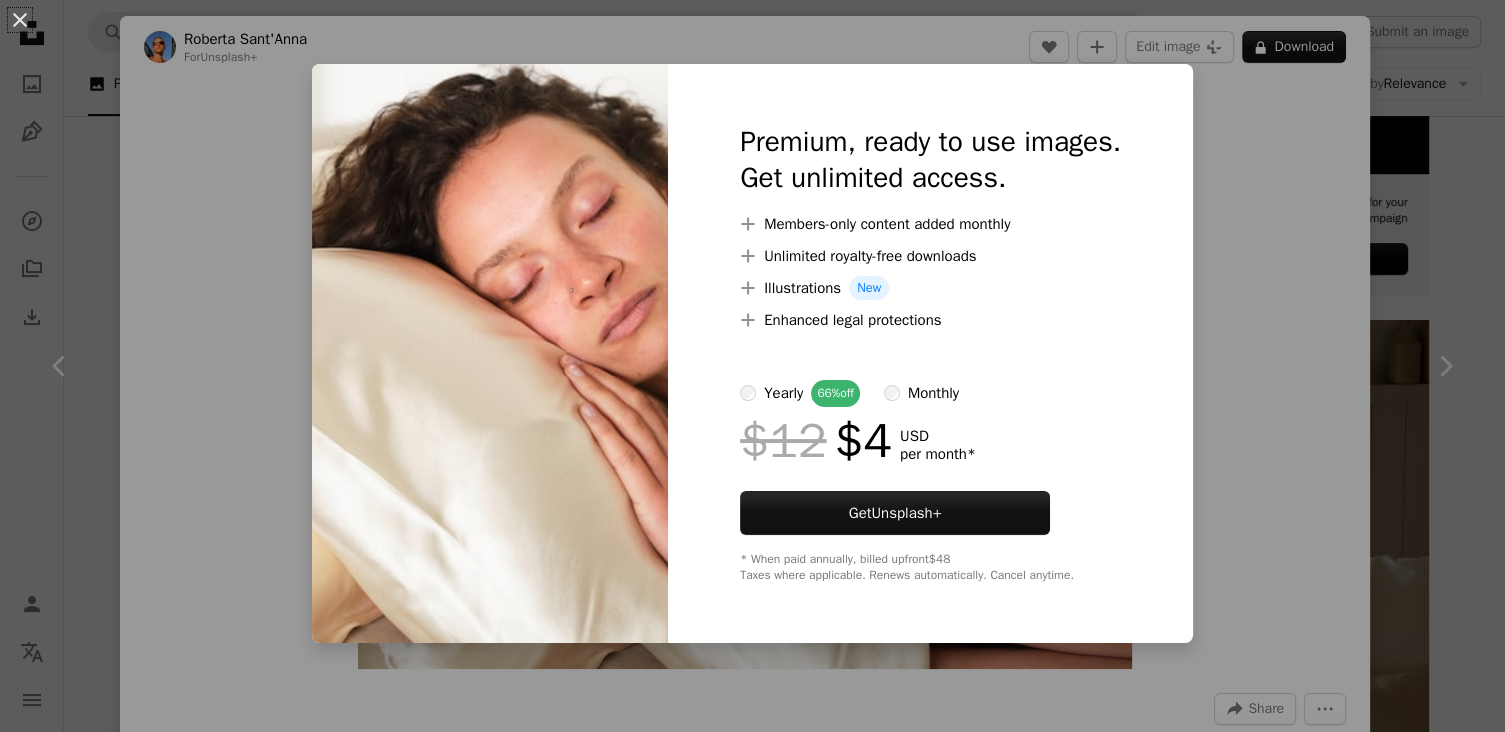 scroll, scrollTop: 739, scrollLeft: 0, axis: vertical 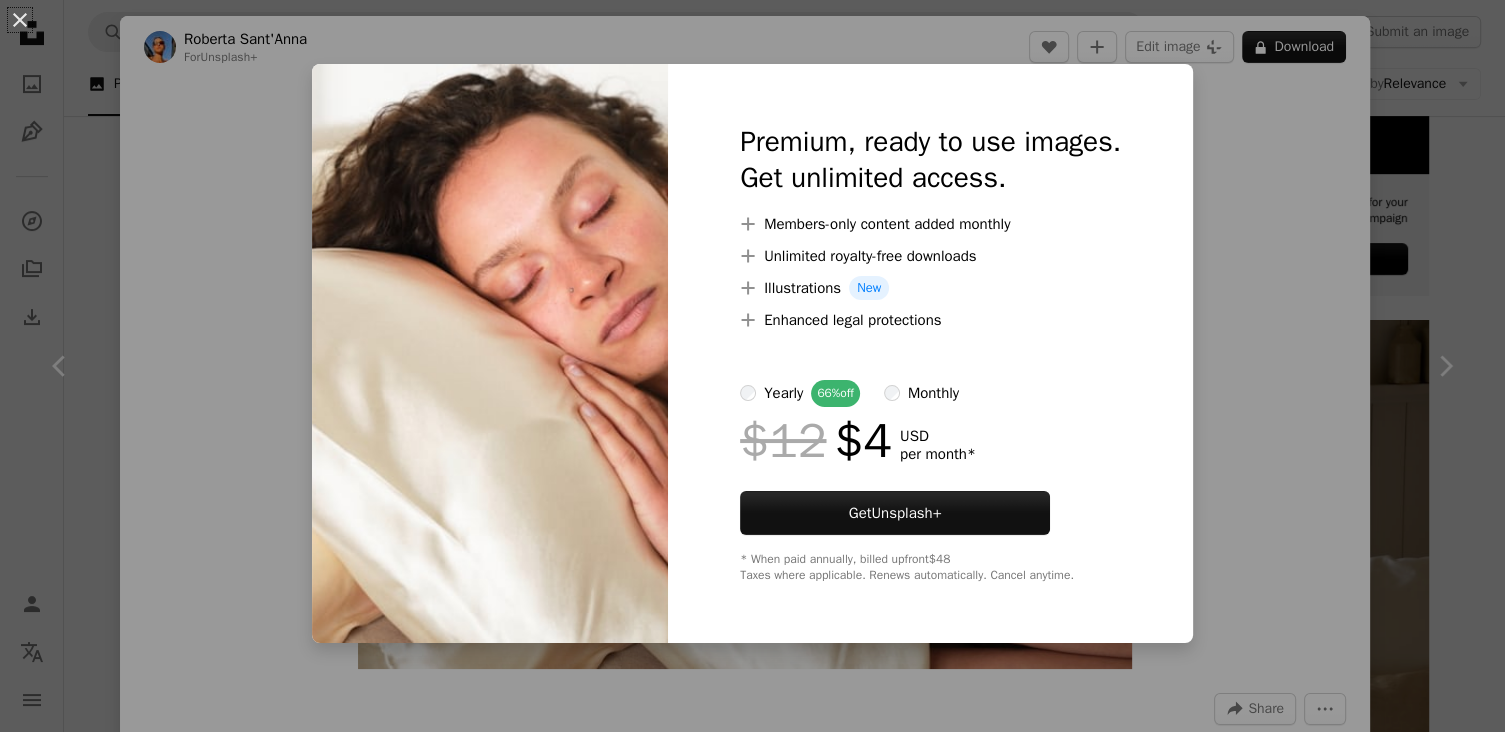 click on "An X shape Premium, ready to use images. Get unlimited access. A plus sign Members-only content added monthly A plus sign Unlimited royalty-free downloads A plus sign Illustrations  New A plus sign Enhanced legal protections yearly 66%  off monthly $12   $4 USD per month * Get  Unsplash+ * When paid annually, billed upfront  $48 Taxes where applicable. Renews automatically. Cancel anytime." at bounding box center (752, 366) 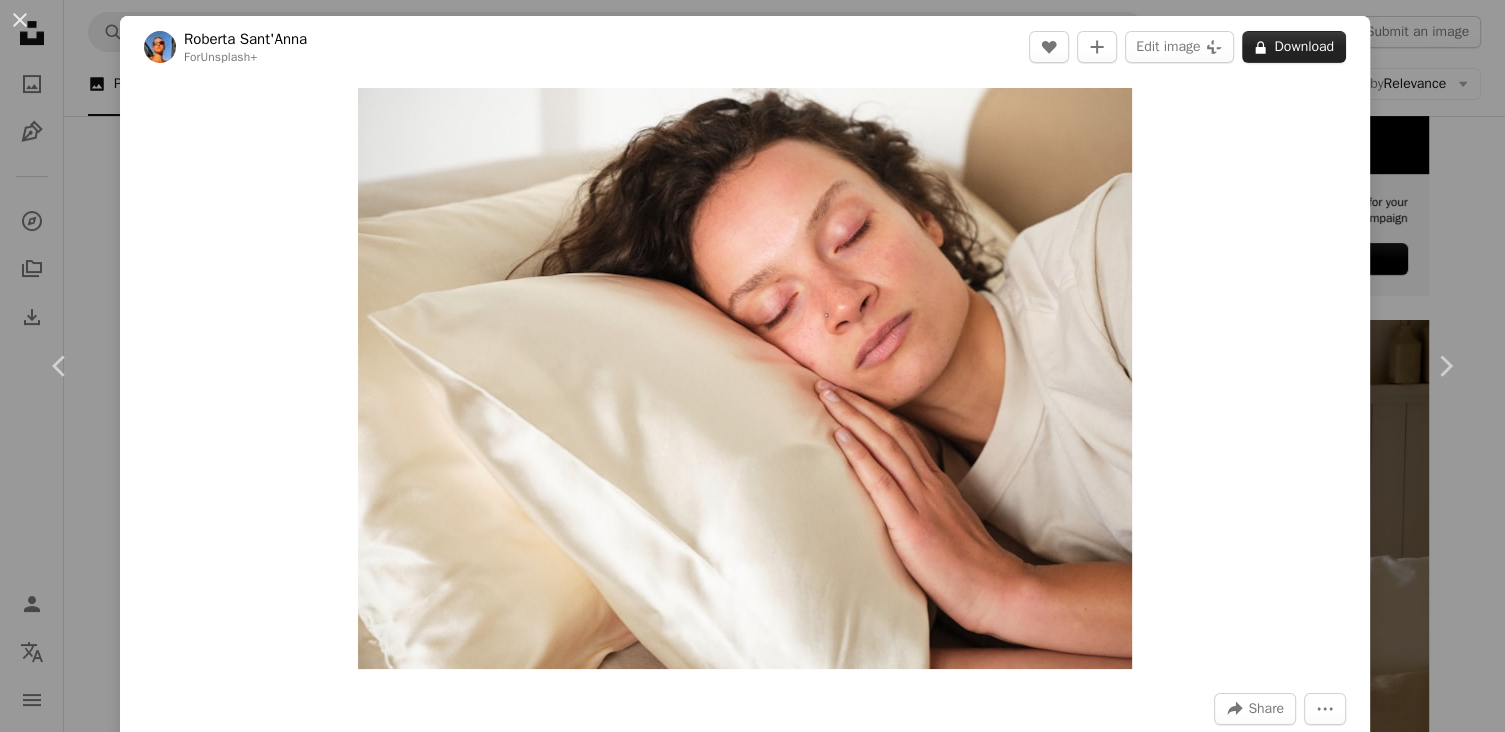 click on "A lock   Download" at bounding box center (1294, 47) 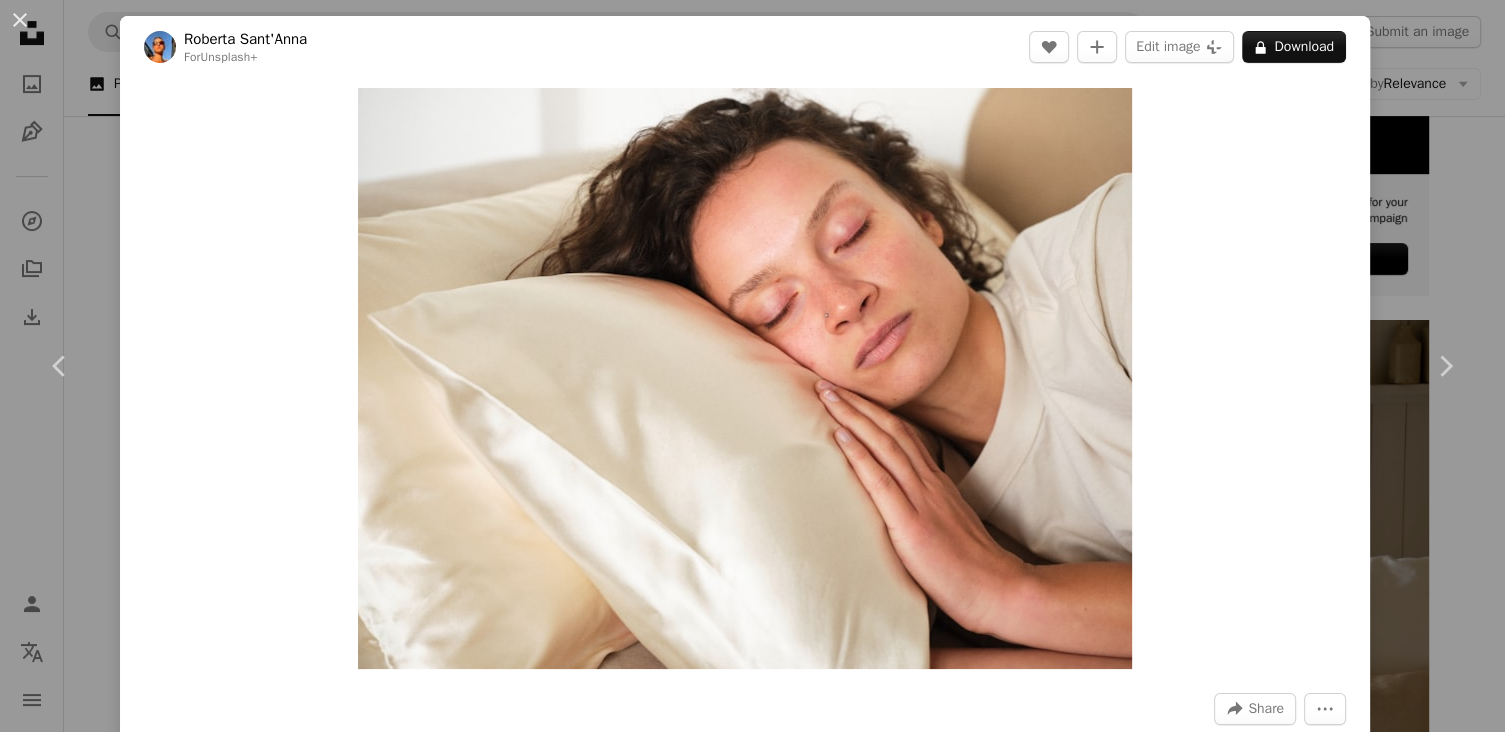 click on "An X shape Premium, ready to use images. Get unlimited access. A plus sign Members-only content added monthly A plus sign Unlimited royalty-free downloads A plus sign Illustrations  New A plus sign Enhanced legal protections yearly 66%  off monthly $12   $4 USD per month * Get  Unsplash+ * When paid annually, billed upfront  $48 Taxes where applicable. Renews automatically. Cancel anytime." at bounding box center [752, 8388] 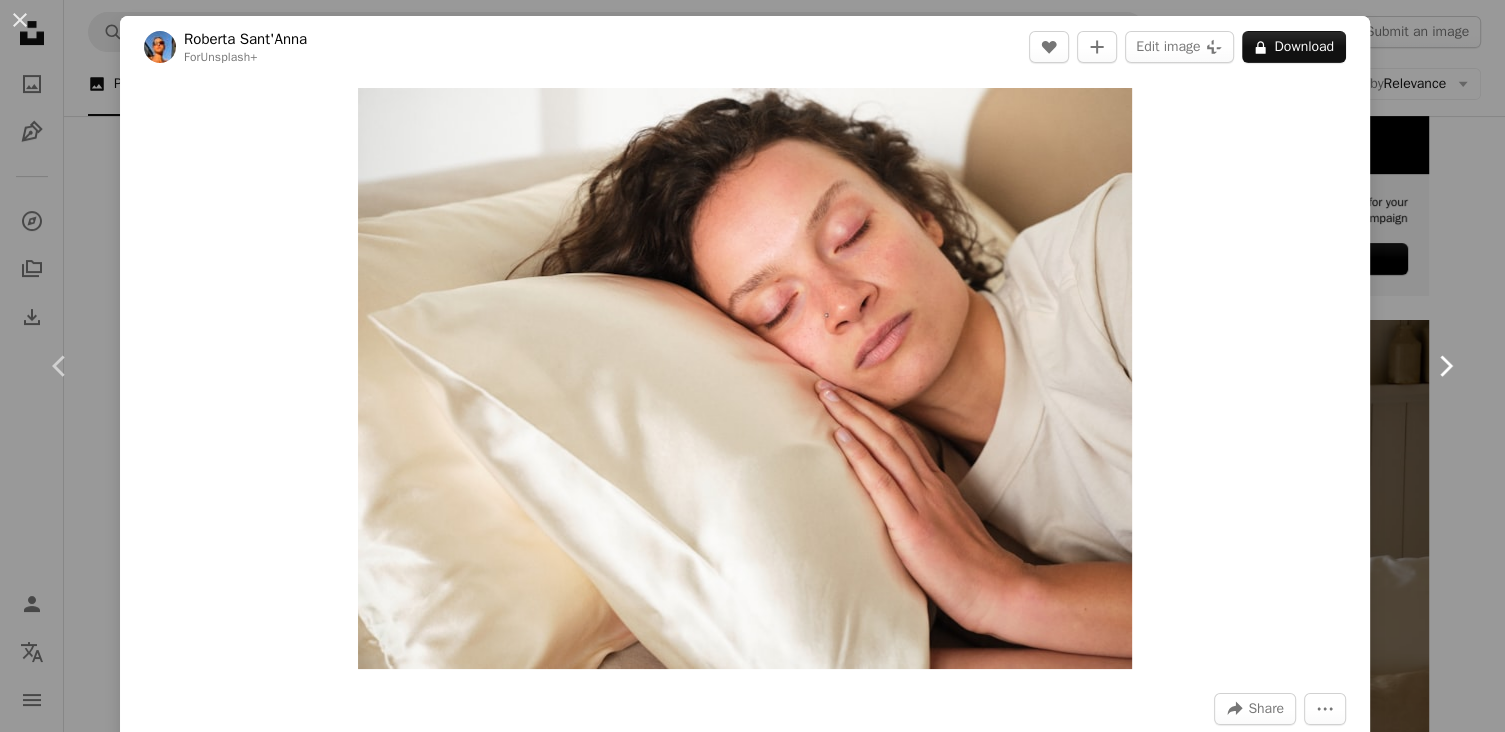 click 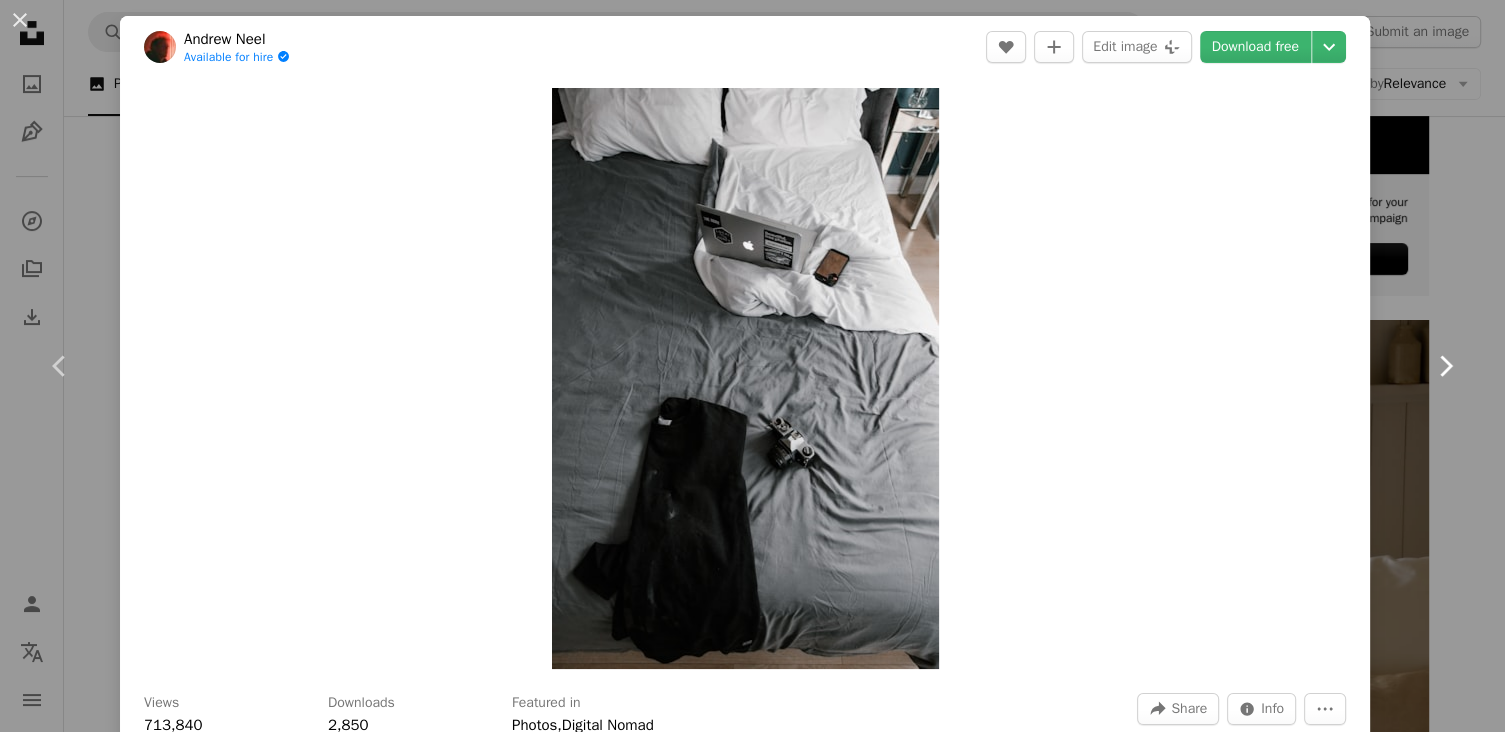 click 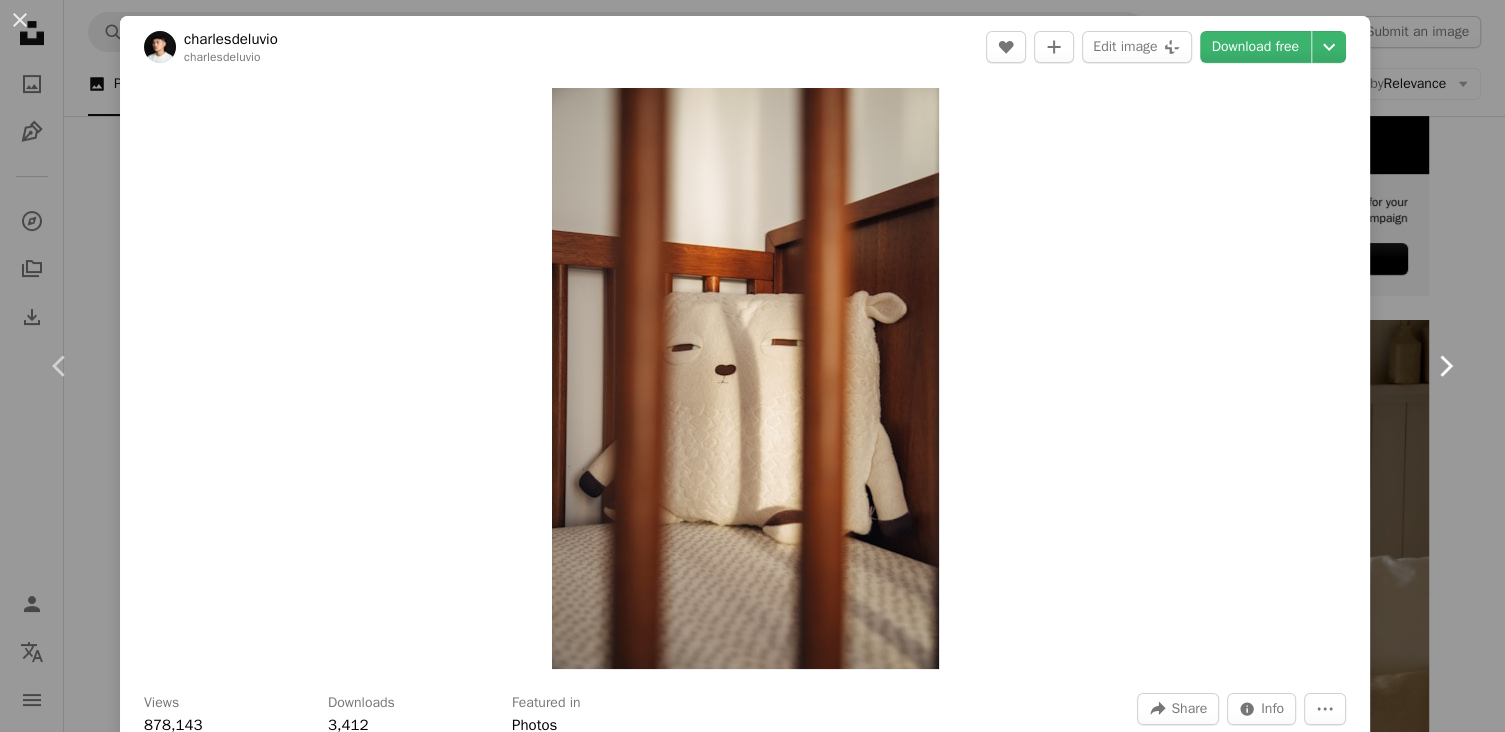 click 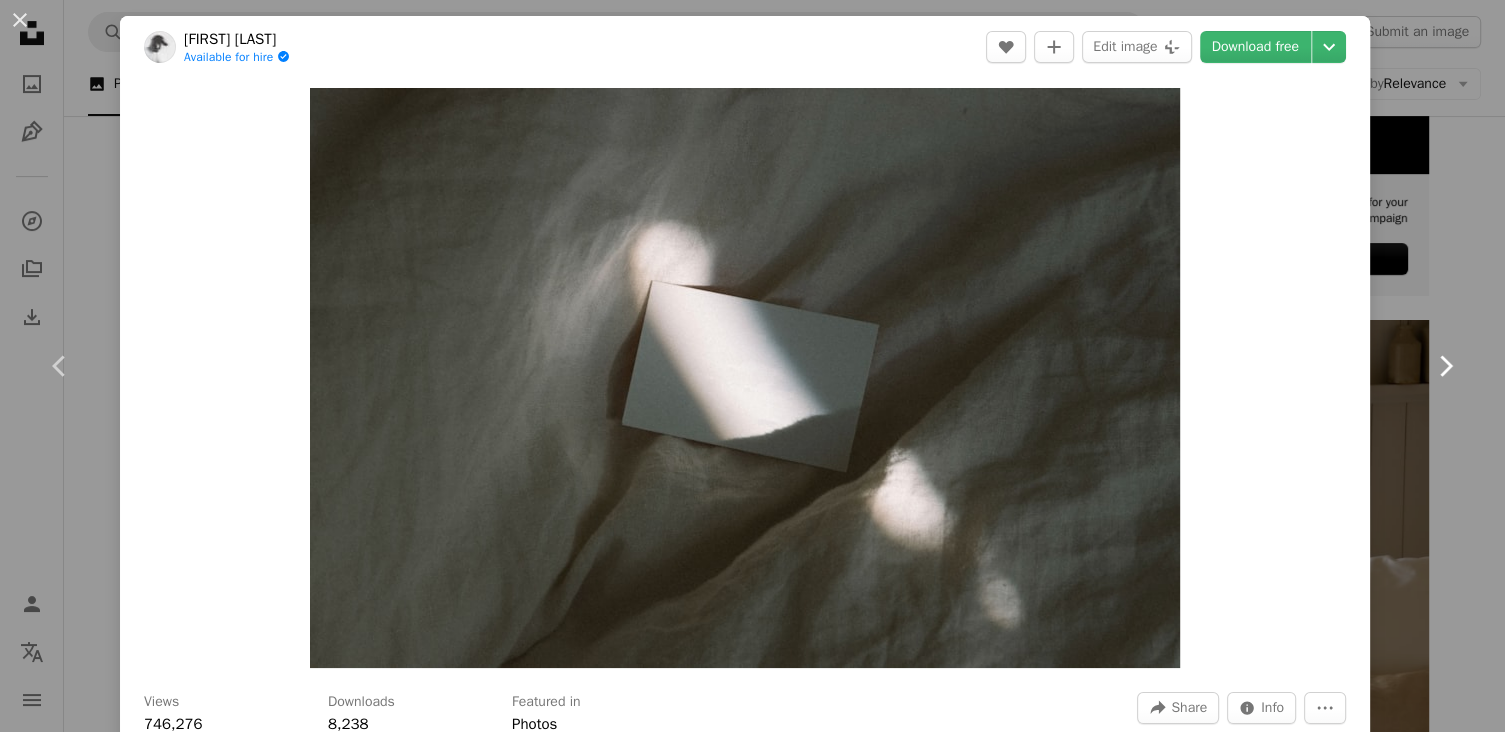 click 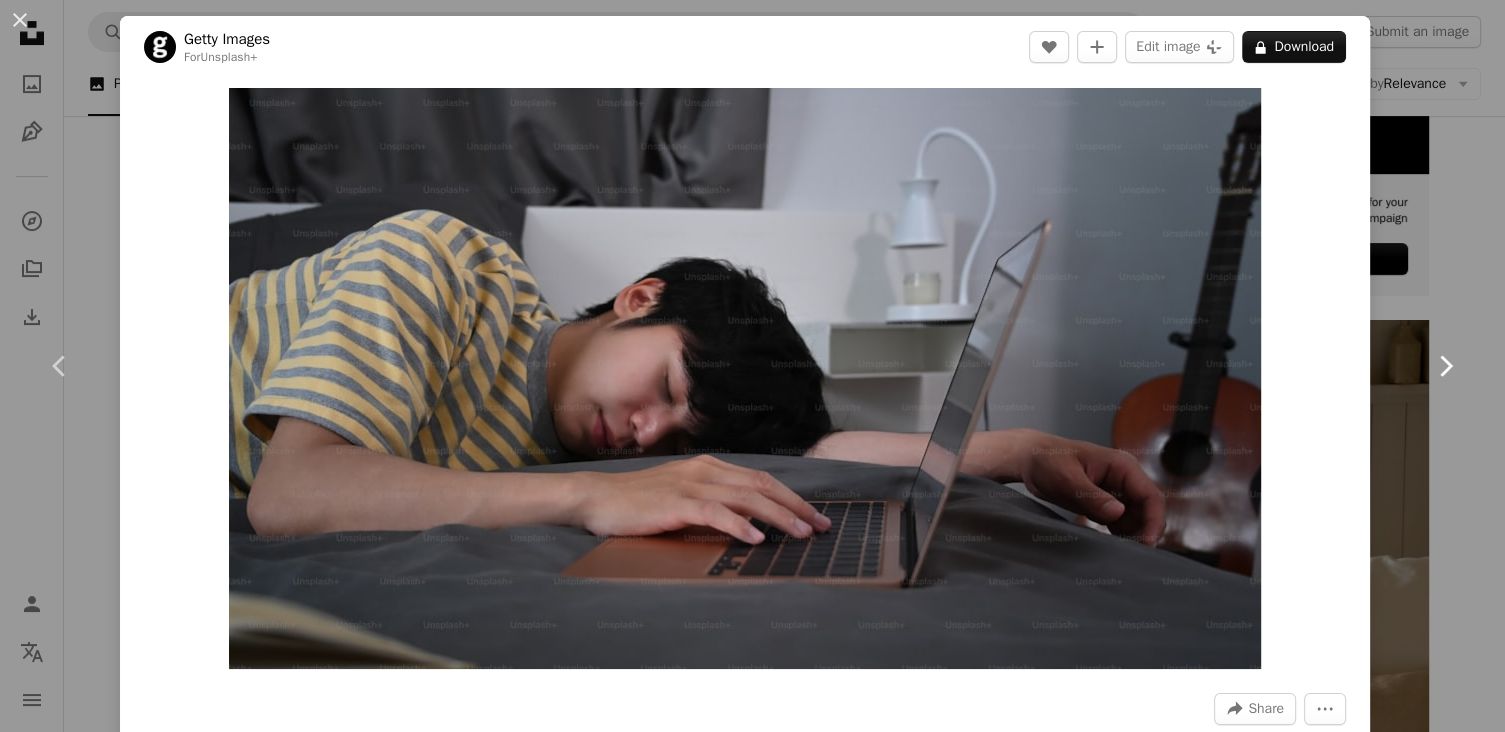 click 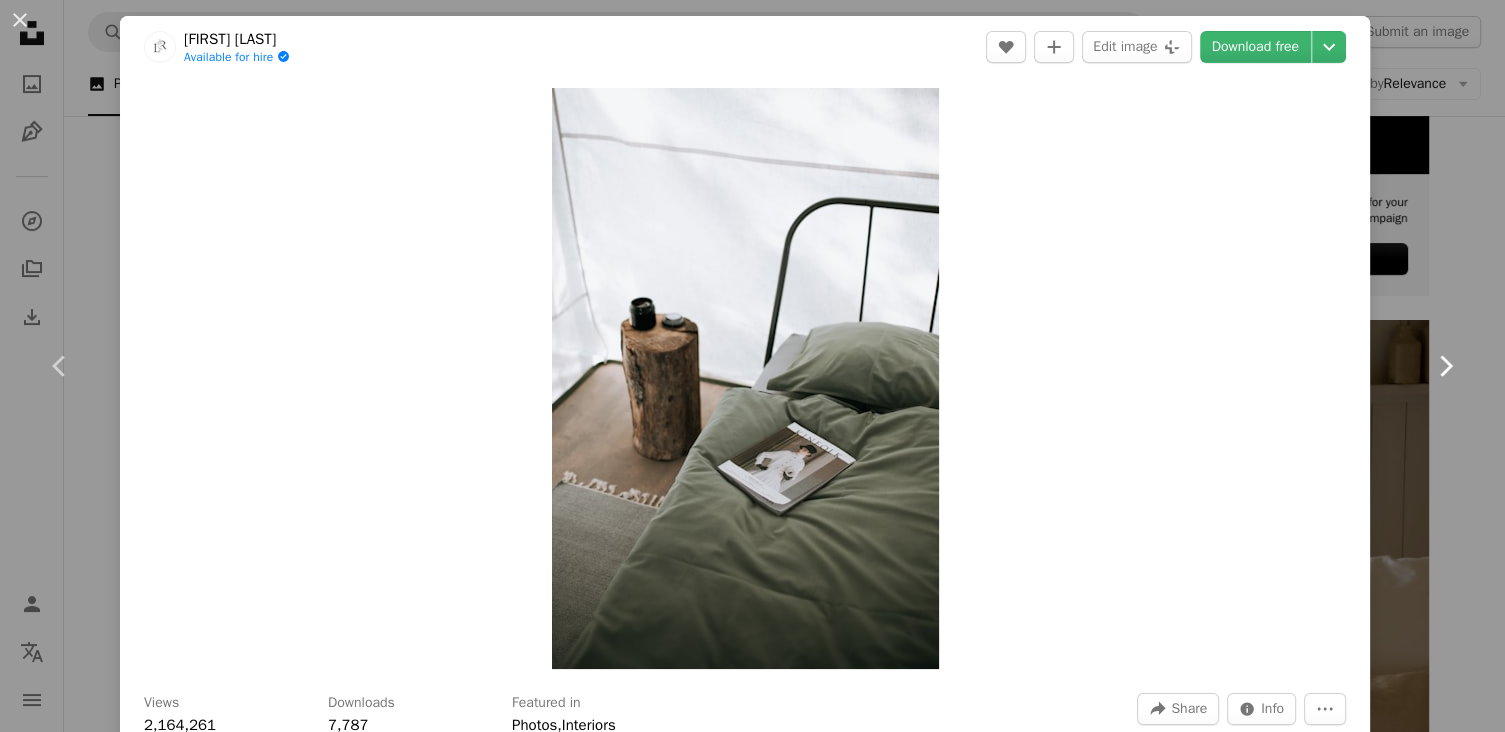 click 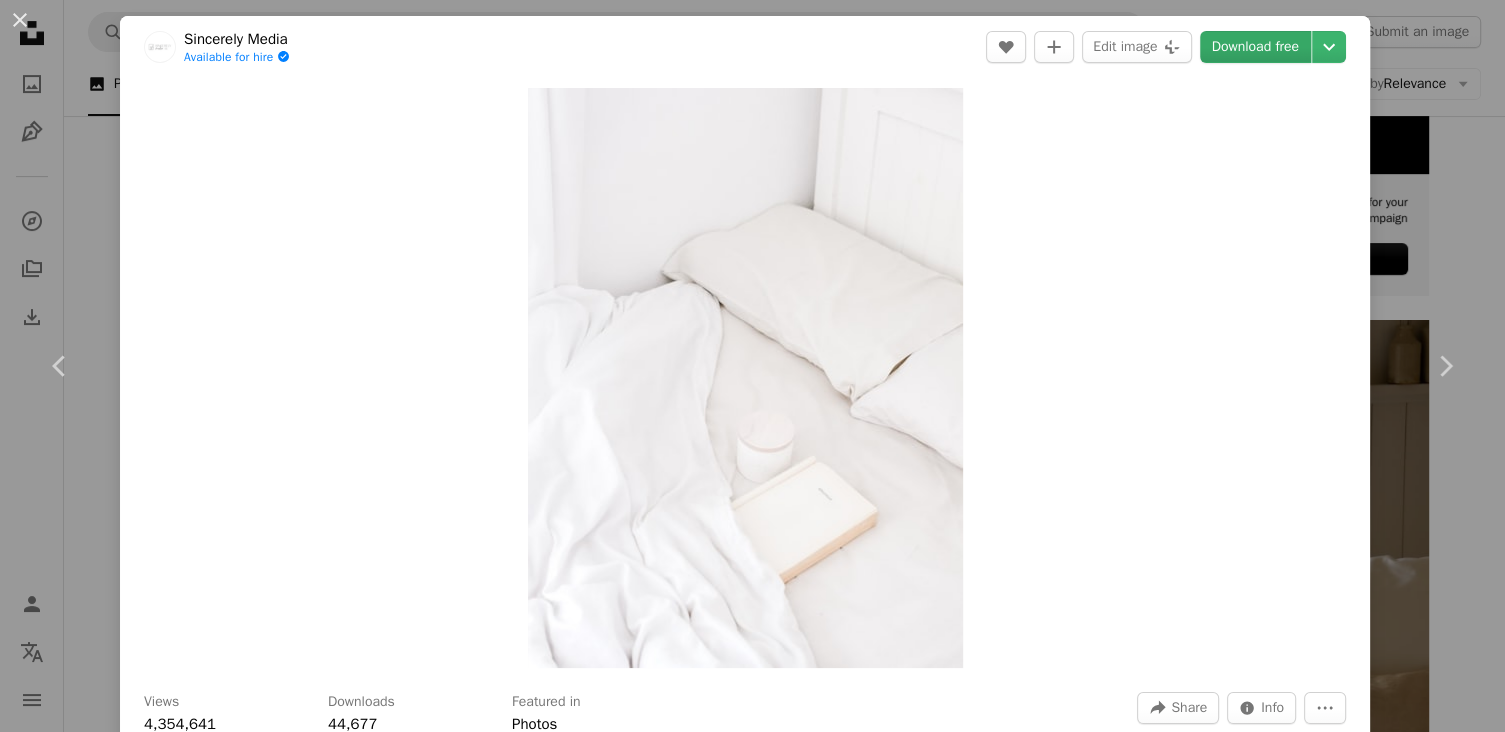 click on "Download free" at bounding box center [1256, 47] 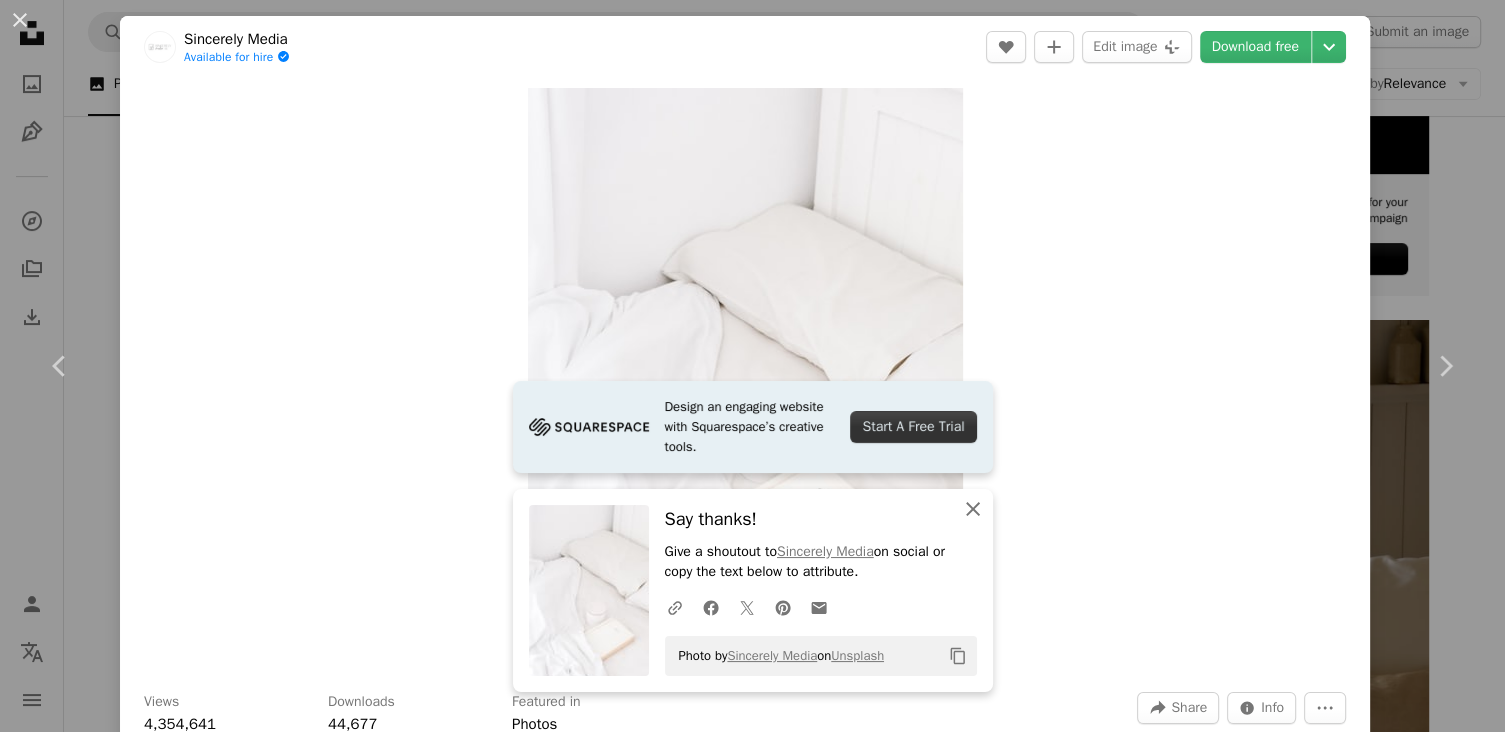 click 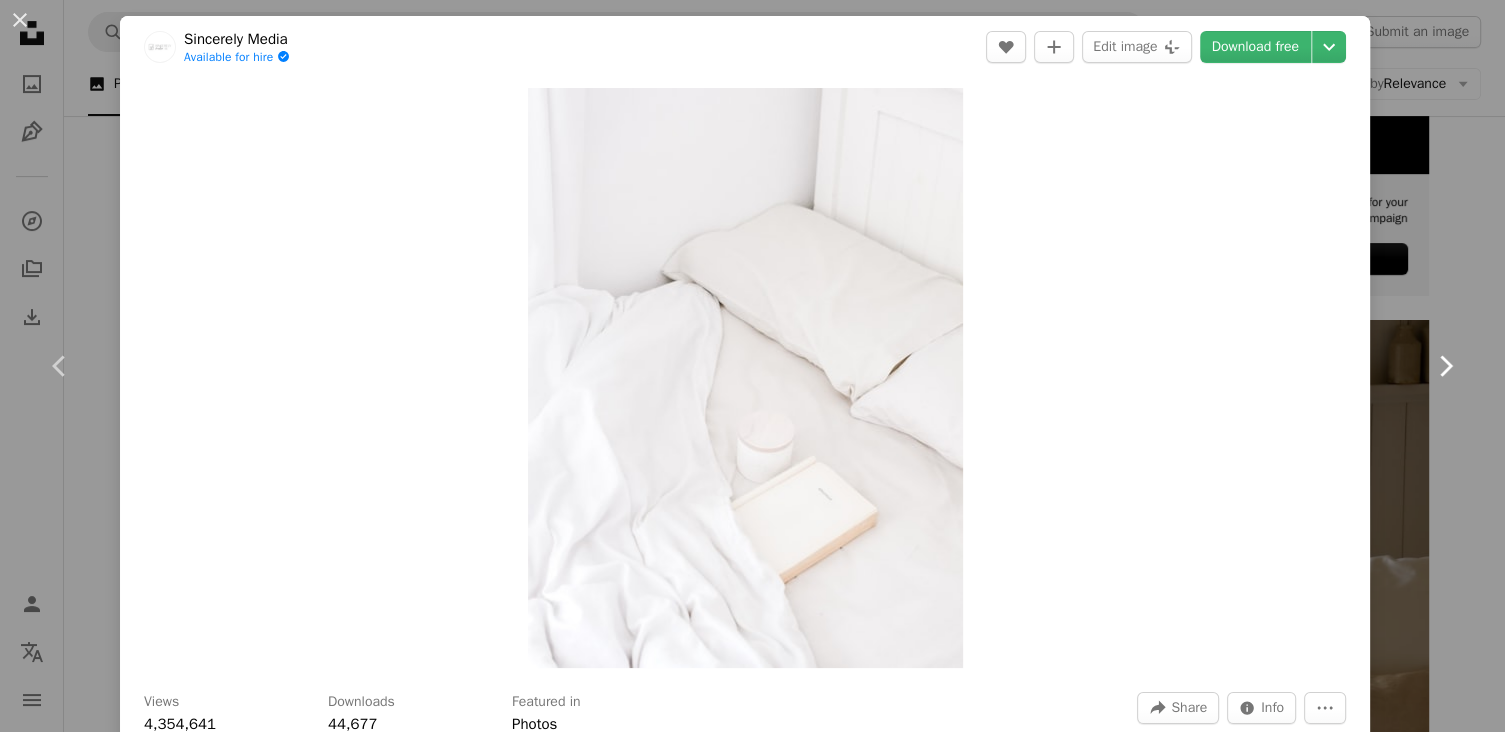 click on "Chevron right" 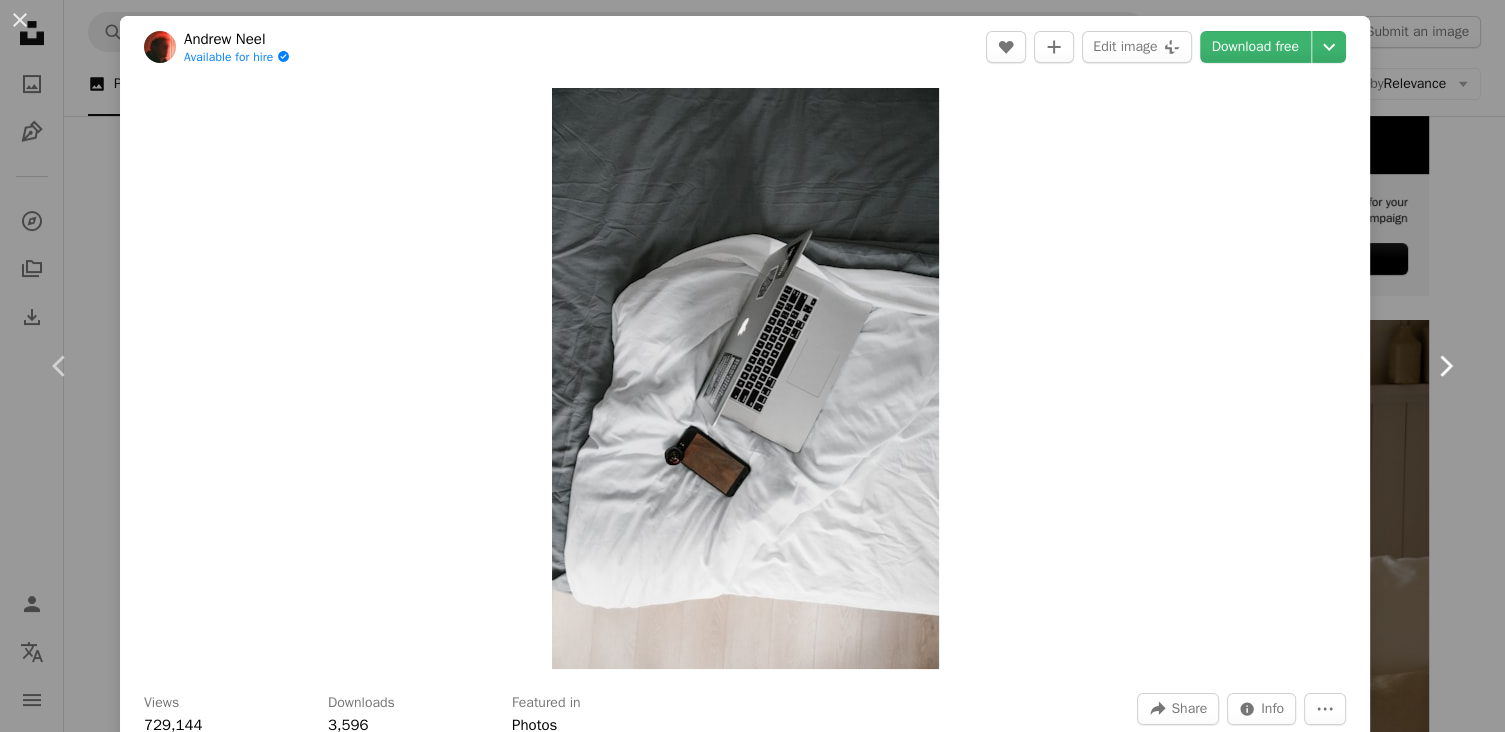 click on "Chevron right" 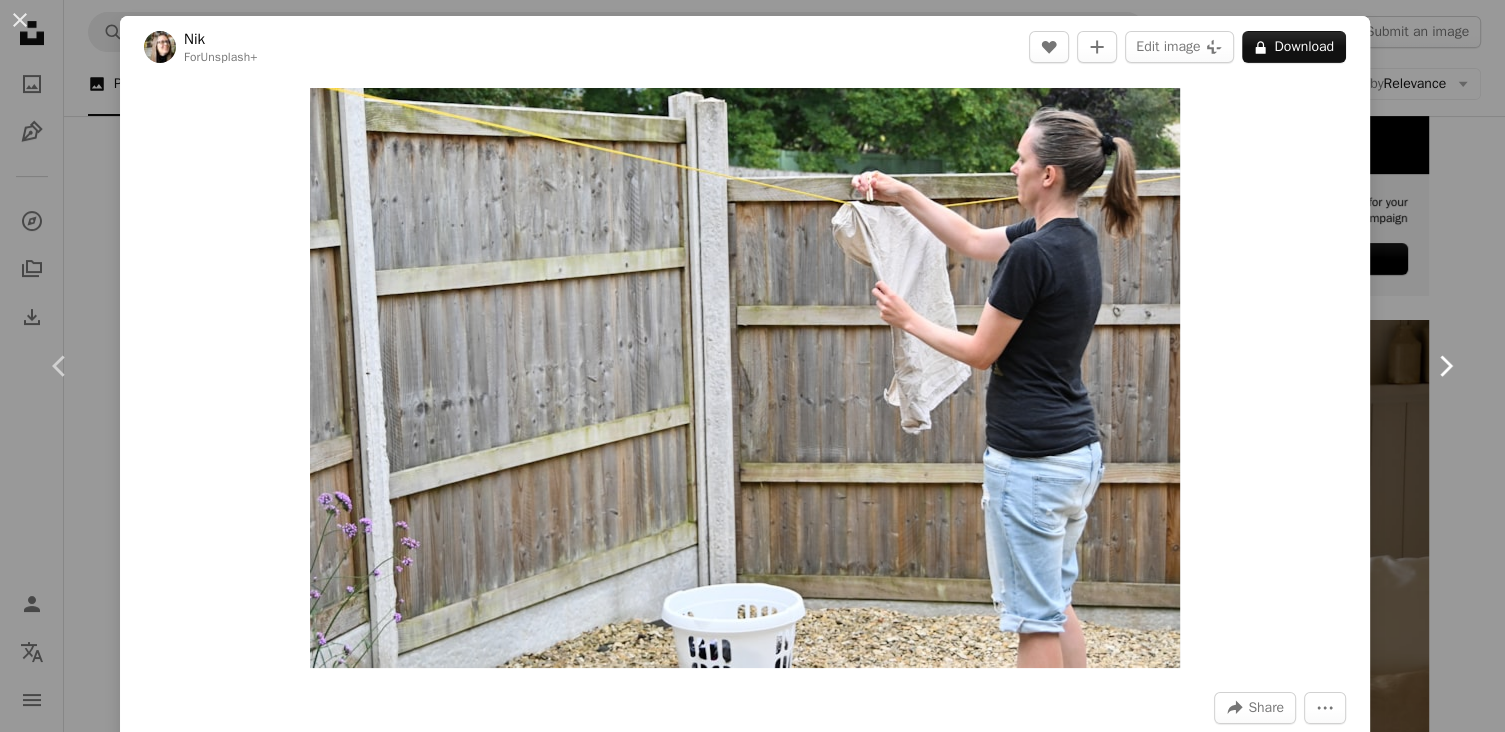 click on "Chevron right" 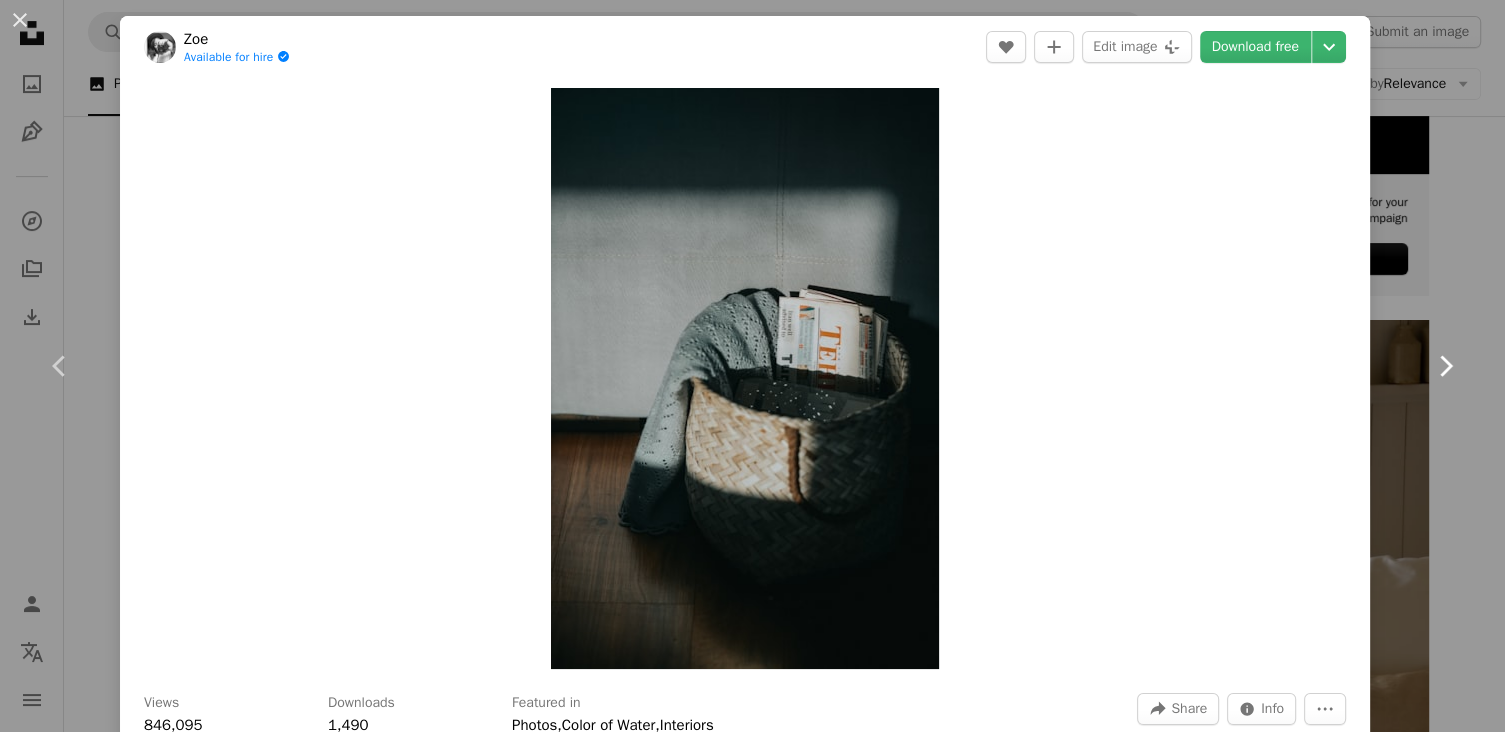 click on "Chevron right" 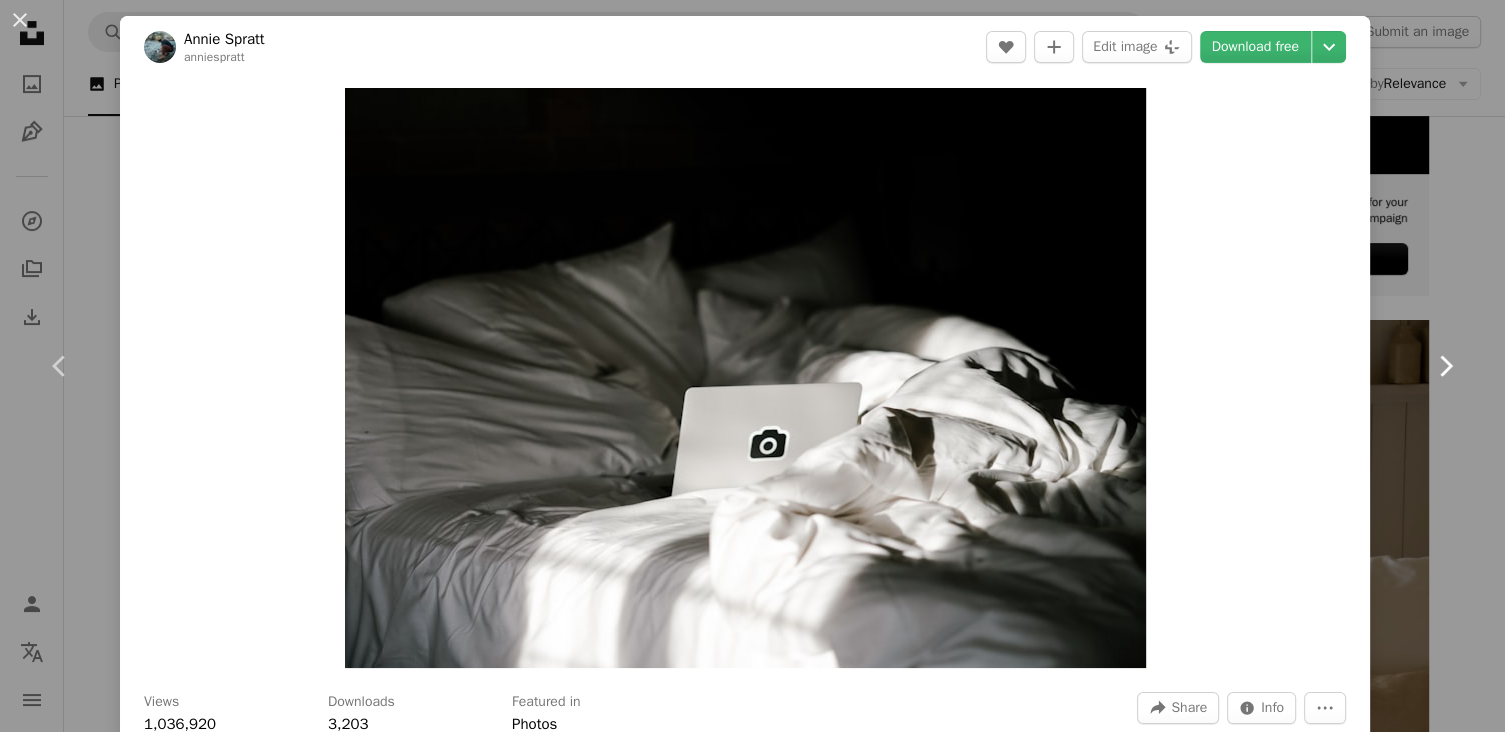click on "Chevron right" 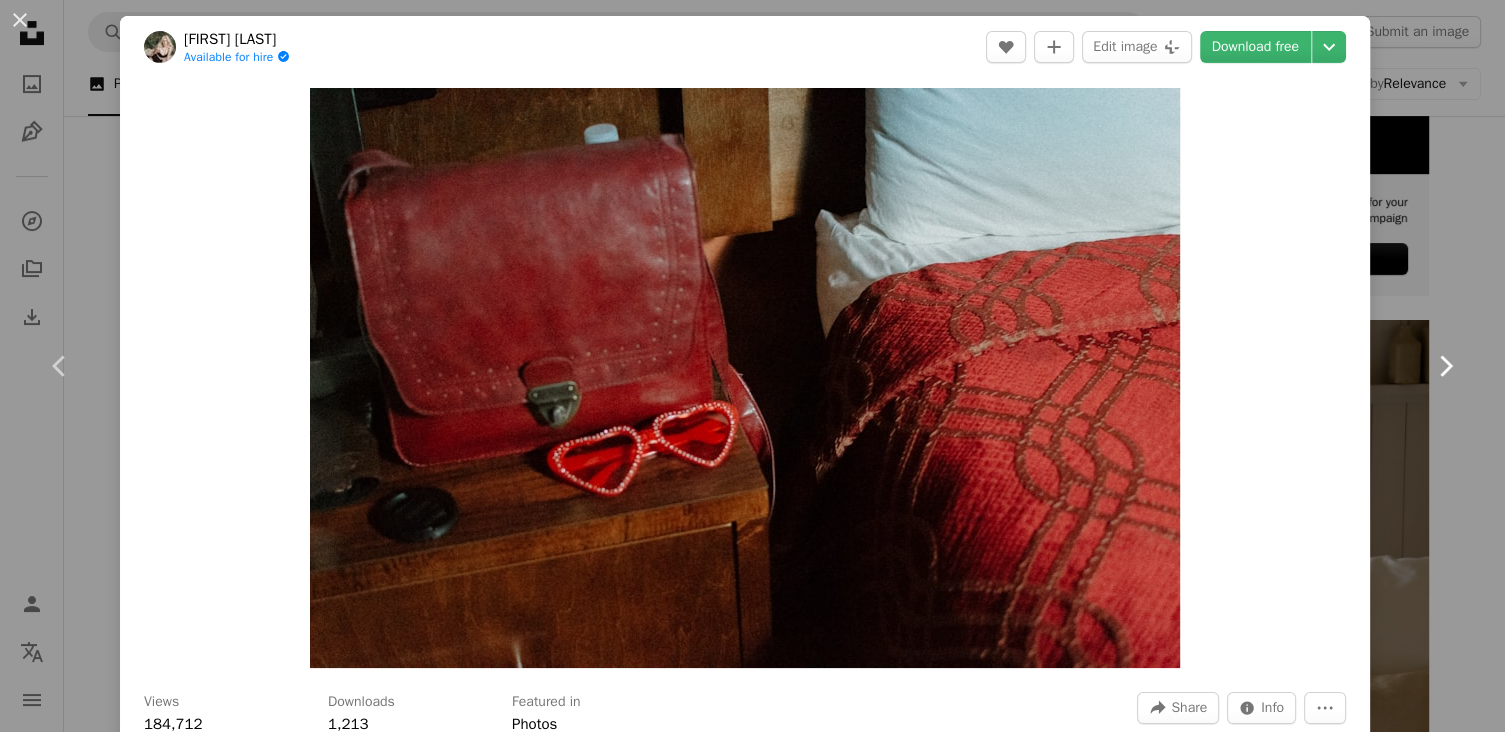 click on "Chevron right" 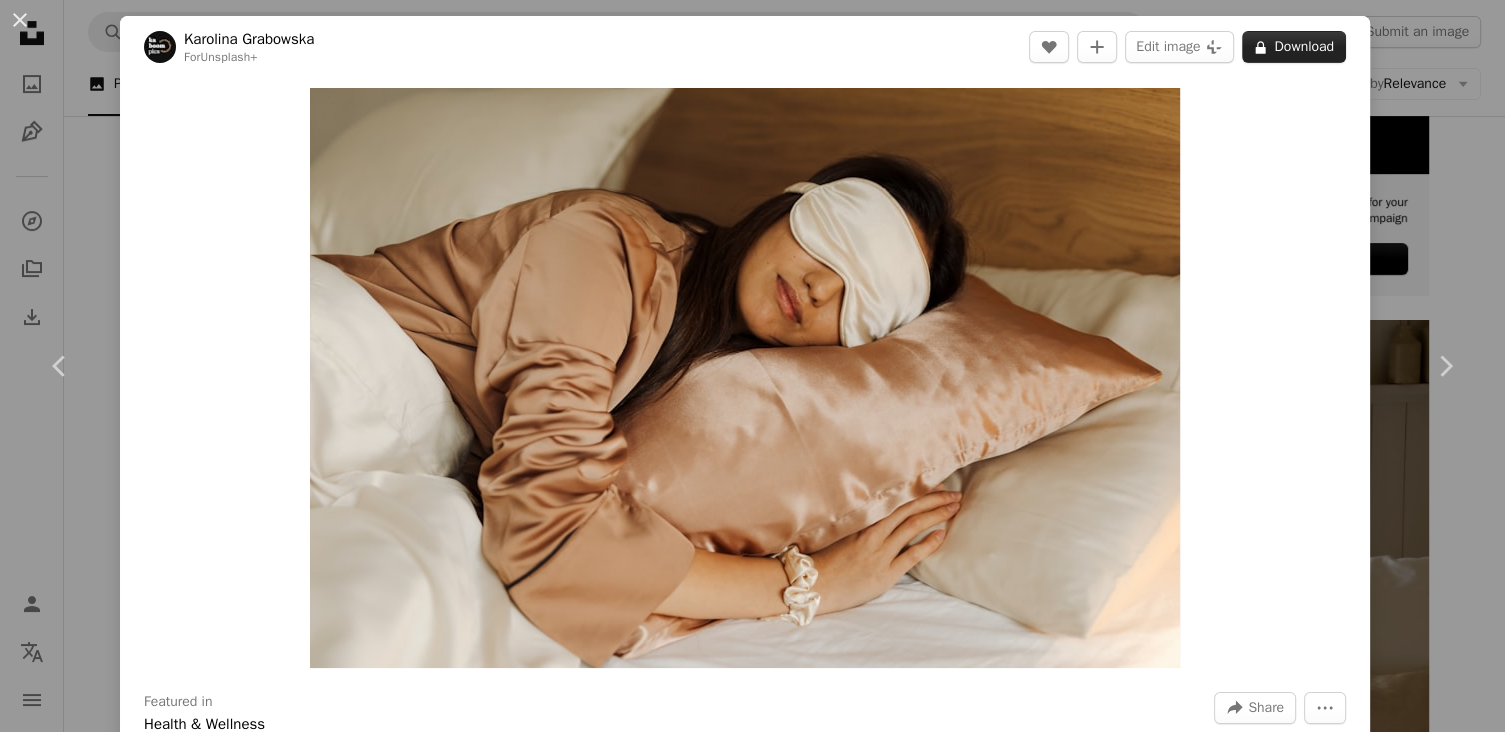 click on "A lock   Download" at bounding box center [1294, 47] 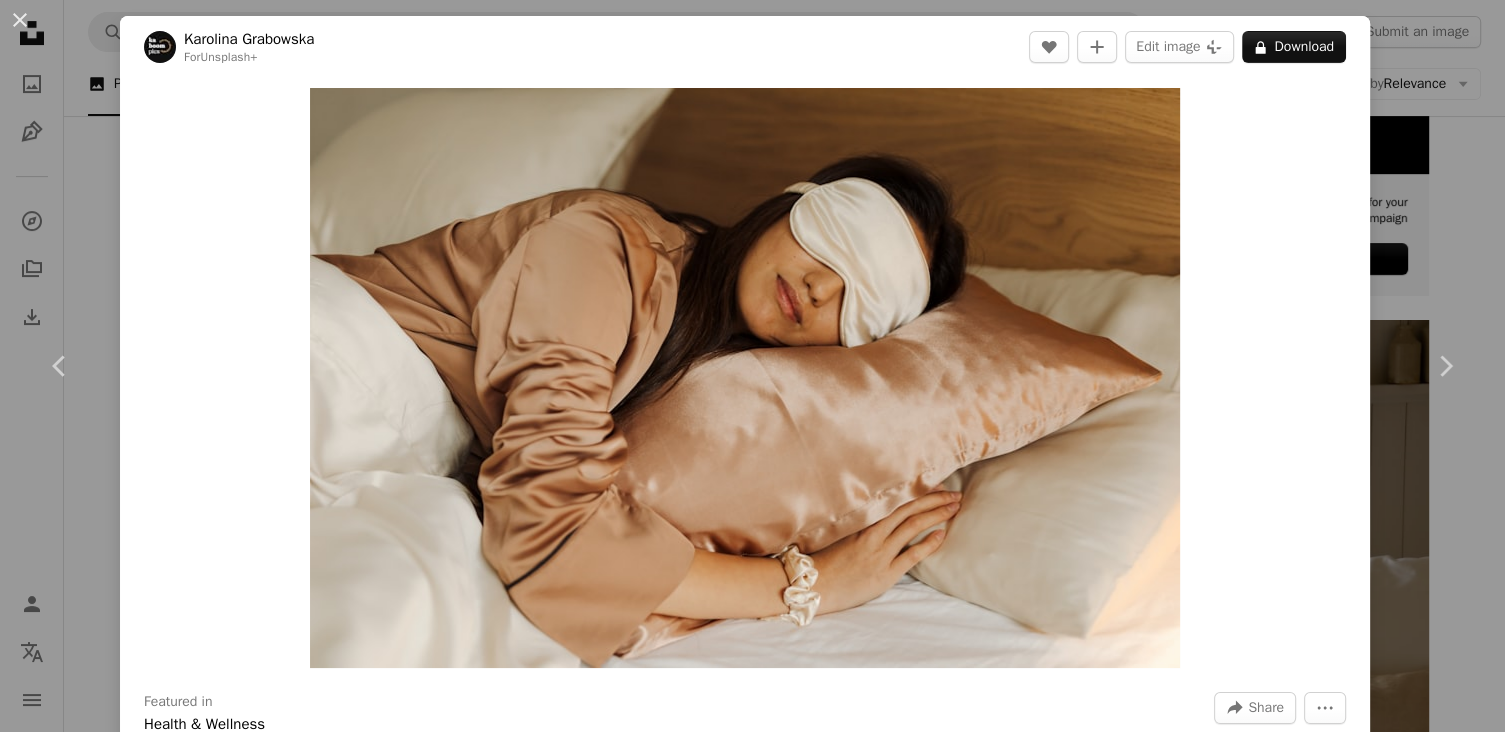 click on "An X shape Premium, ready to use images. Get unlimited access. A plus sign Members-only content added monthly A plus sign Unlimited royalty-free downloads A plus sign Illustrations  New A plus sign Enhanced legal protections yearly 66%  off monthly $12   $4 USD per month * Get  Unsplash+ * When paid annually, billed upfront  $48 Taxes where applicable. Renews automatically. Cancel anytime." at bounding box center (752, 12342) 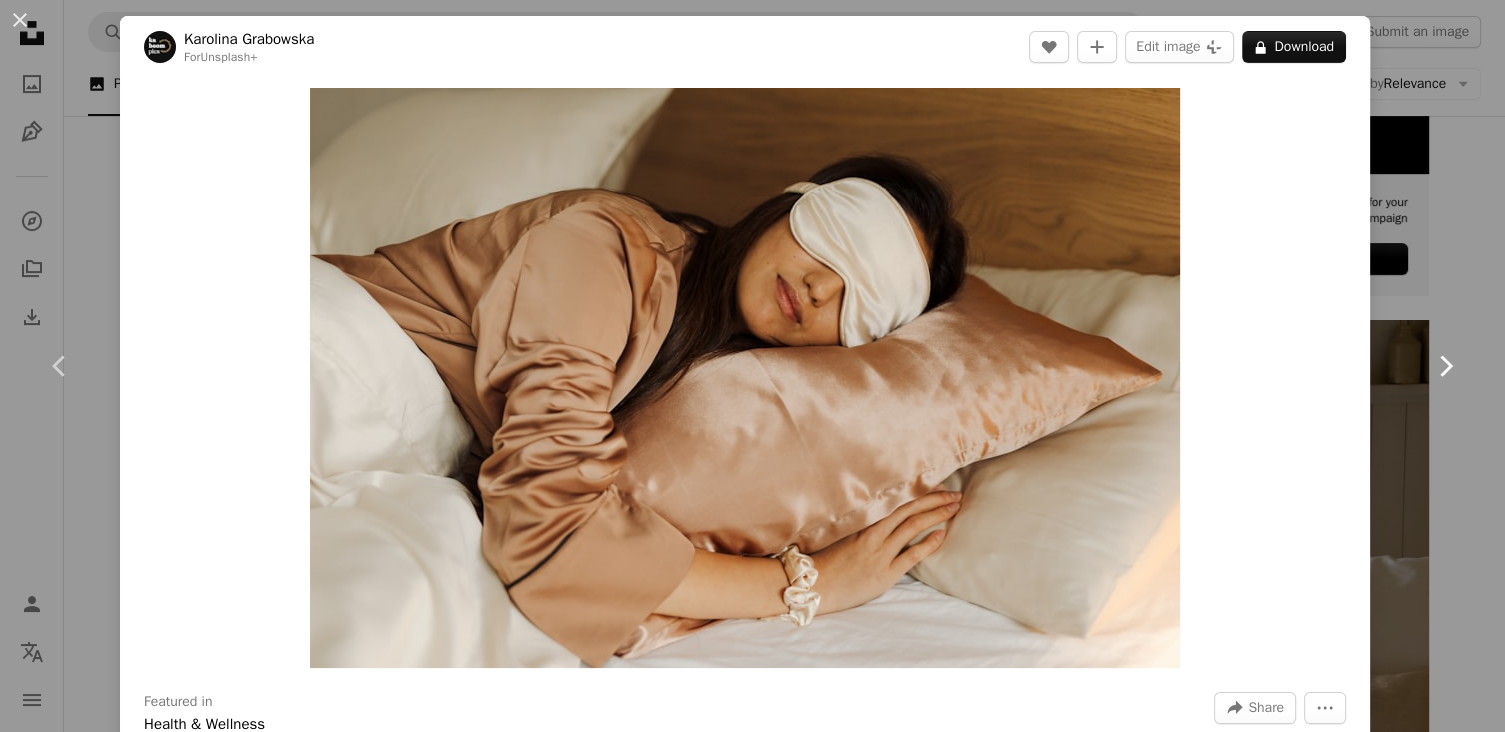 click on "Chevron right" 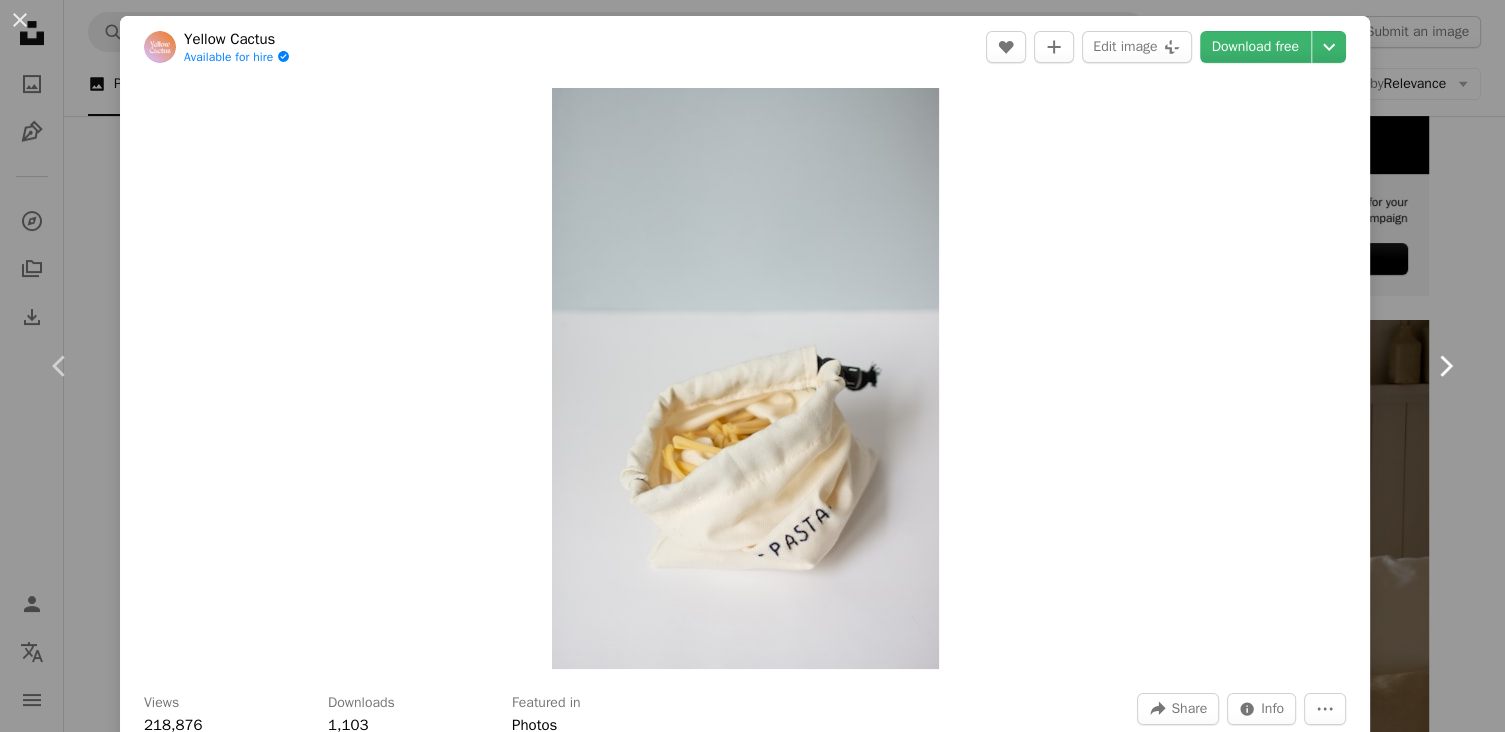 click on "Chevron right" 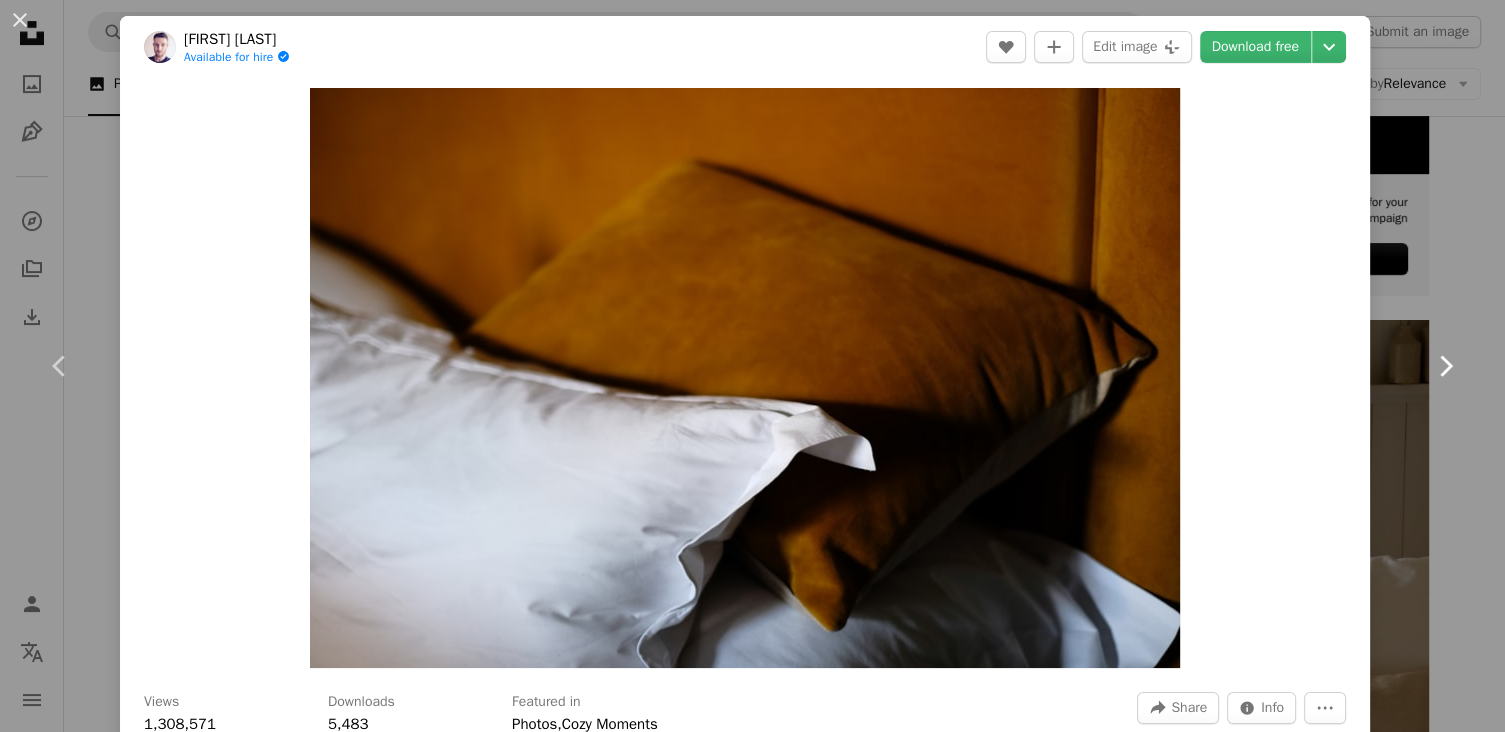 click on "Chevron right" 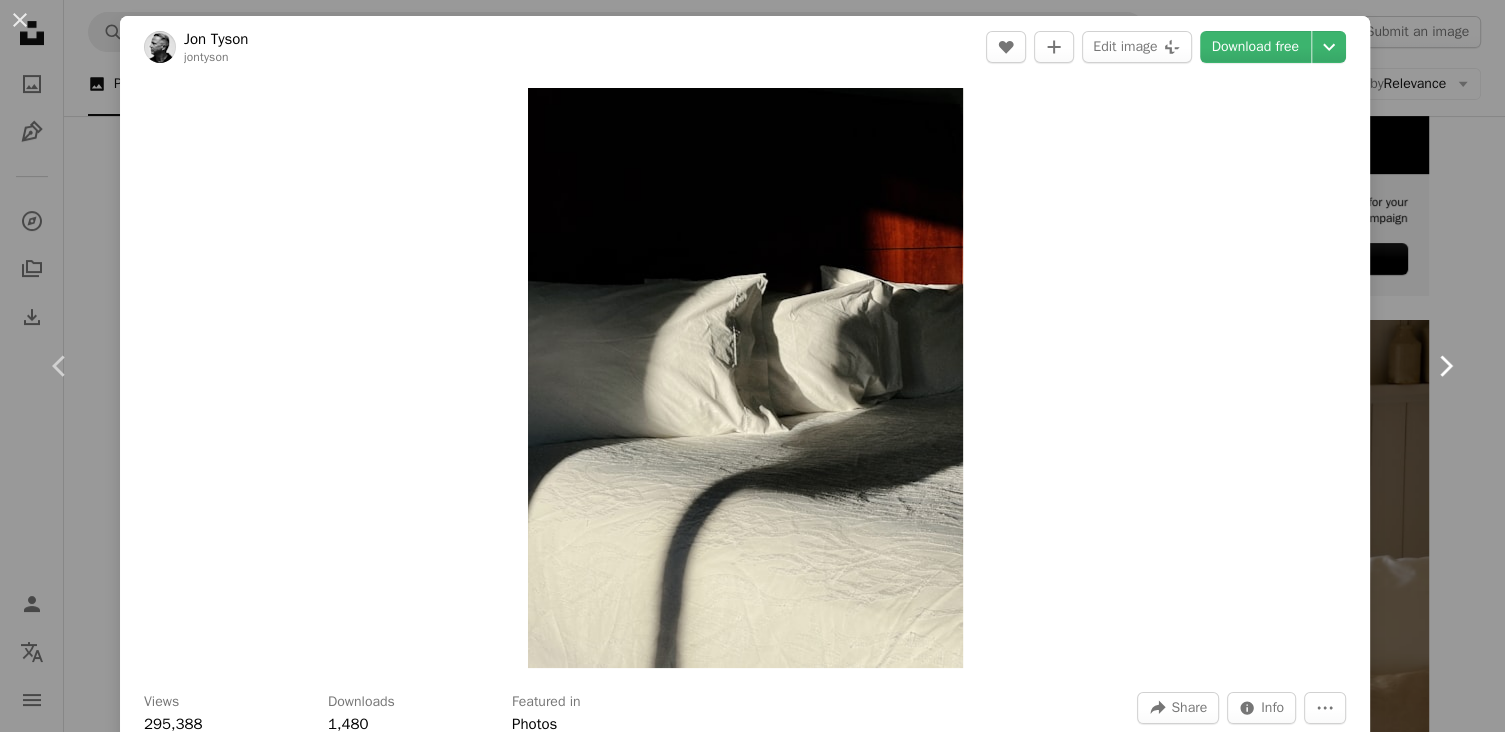 click on "Chevron right" 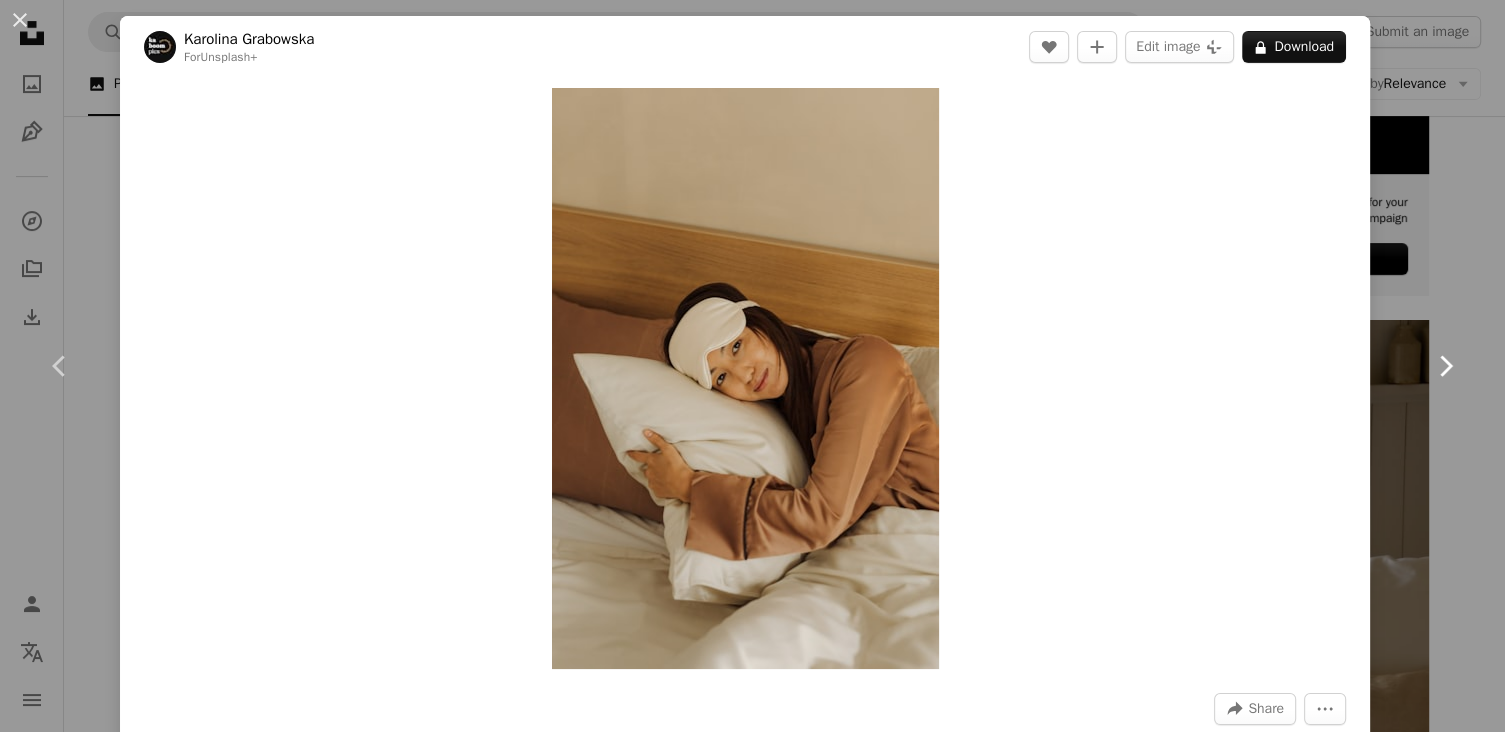 click on "Chevron right" 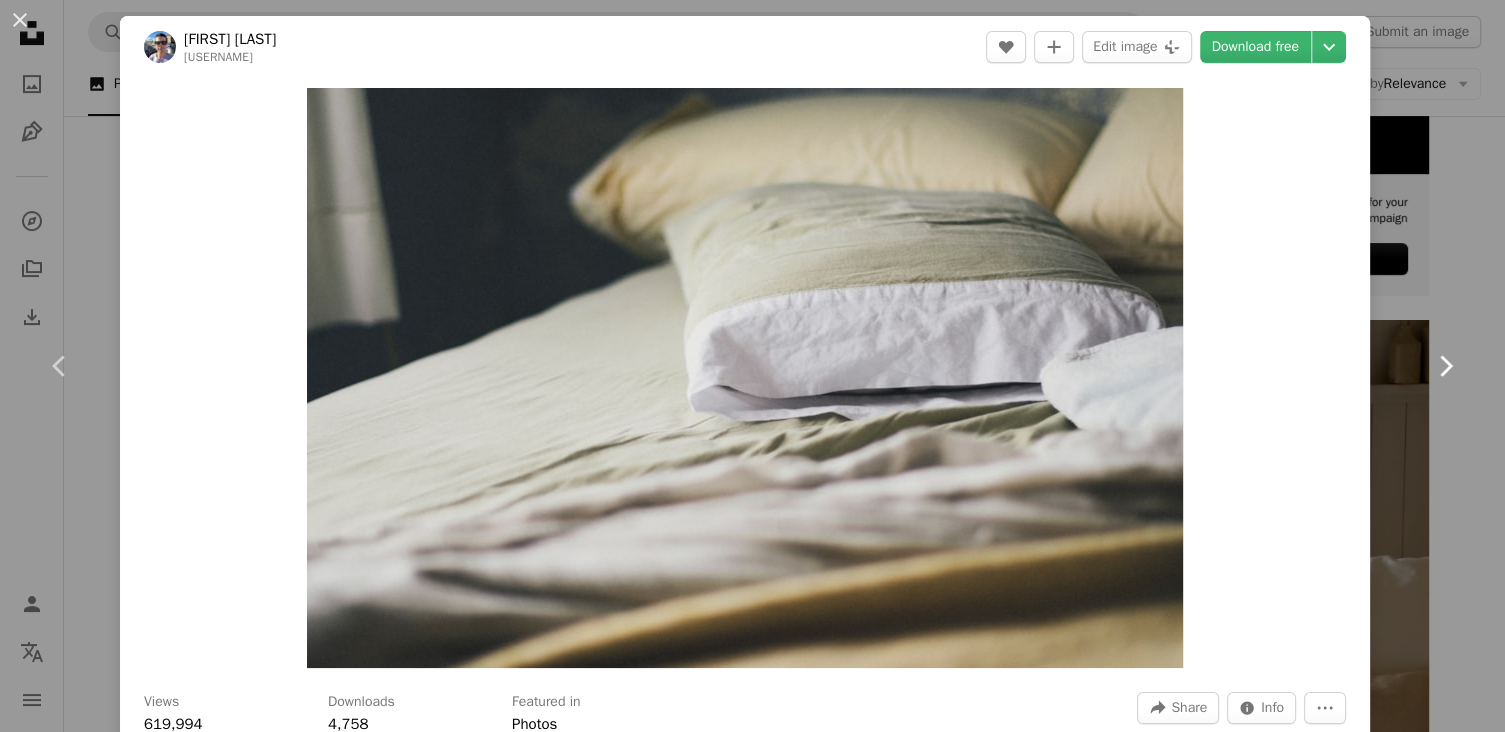 click on "Chevron right" 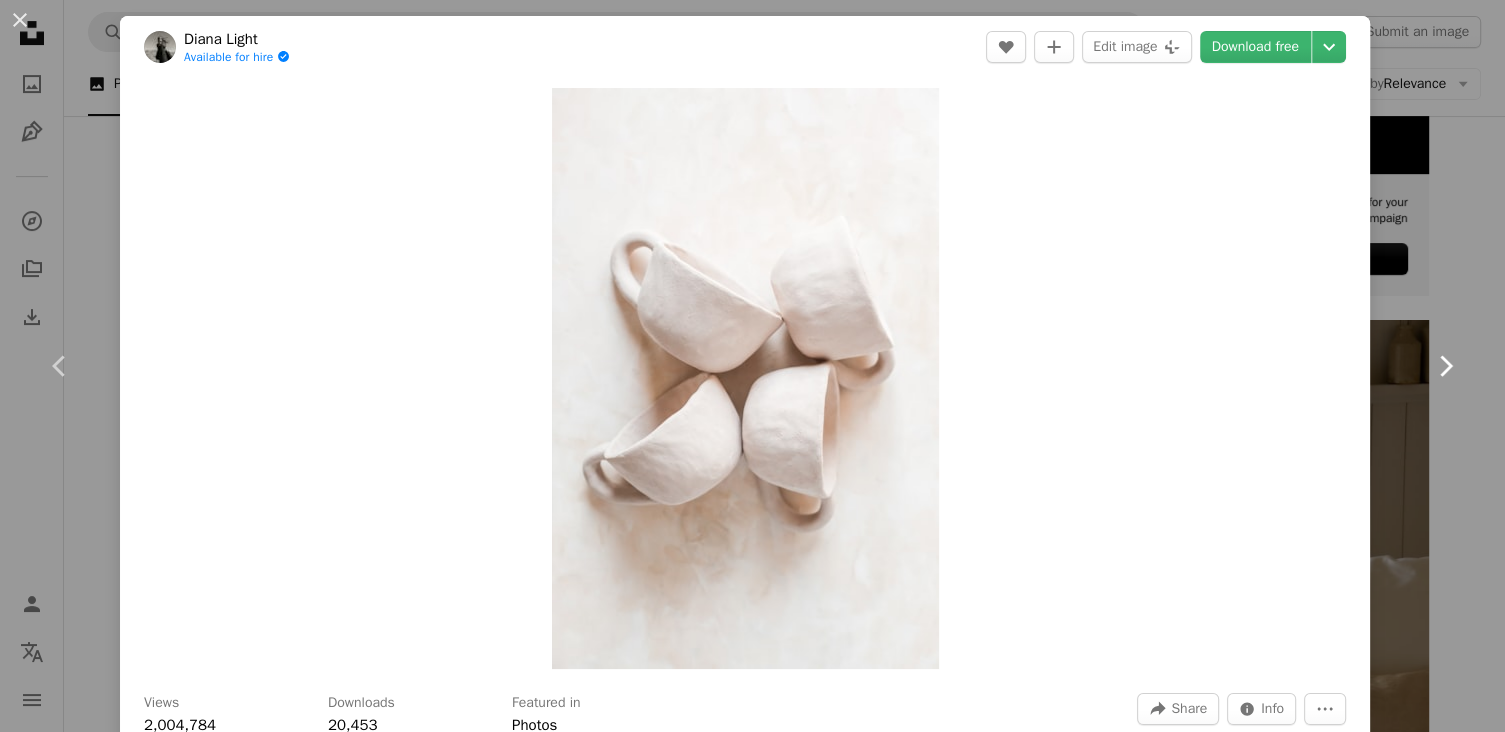 click on "Chevron right" 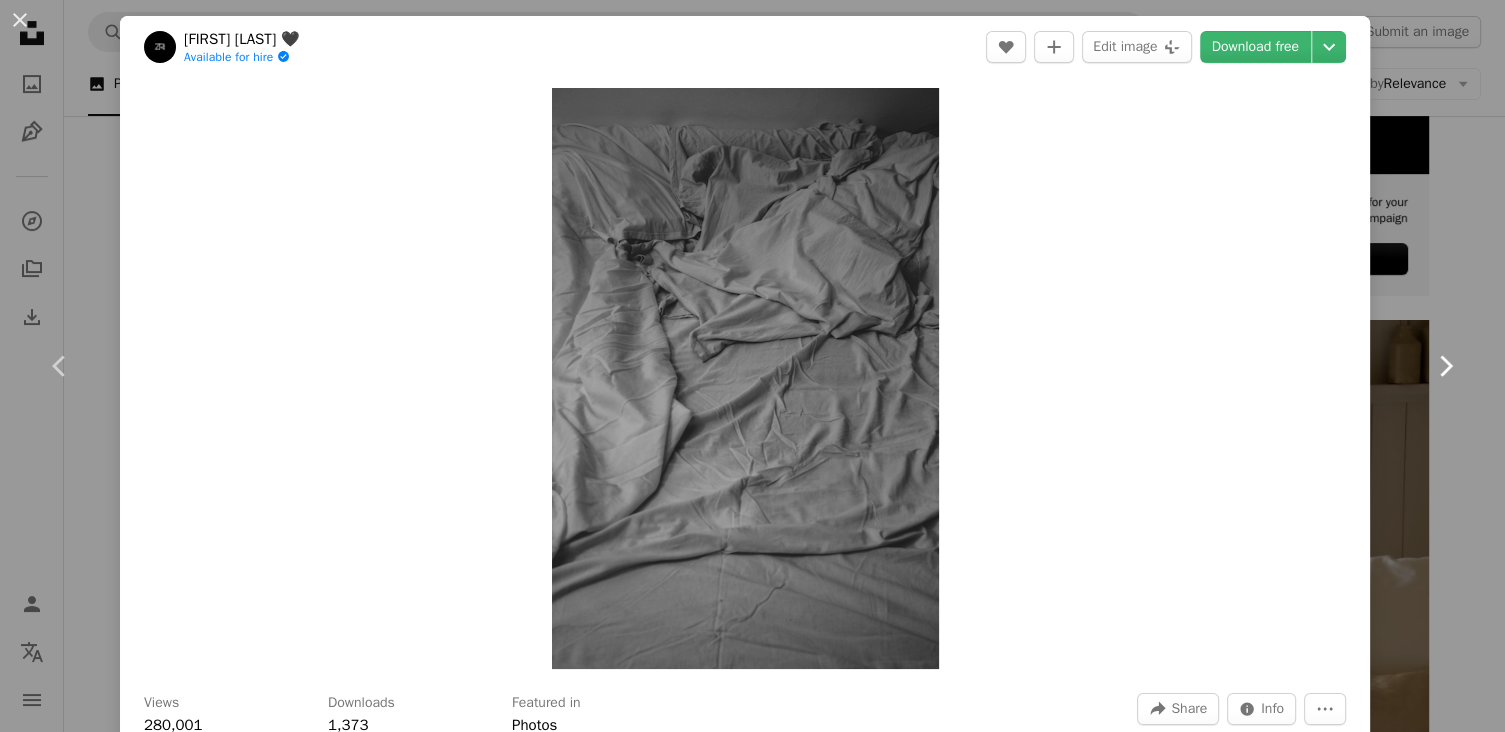 click on "Chevron right" 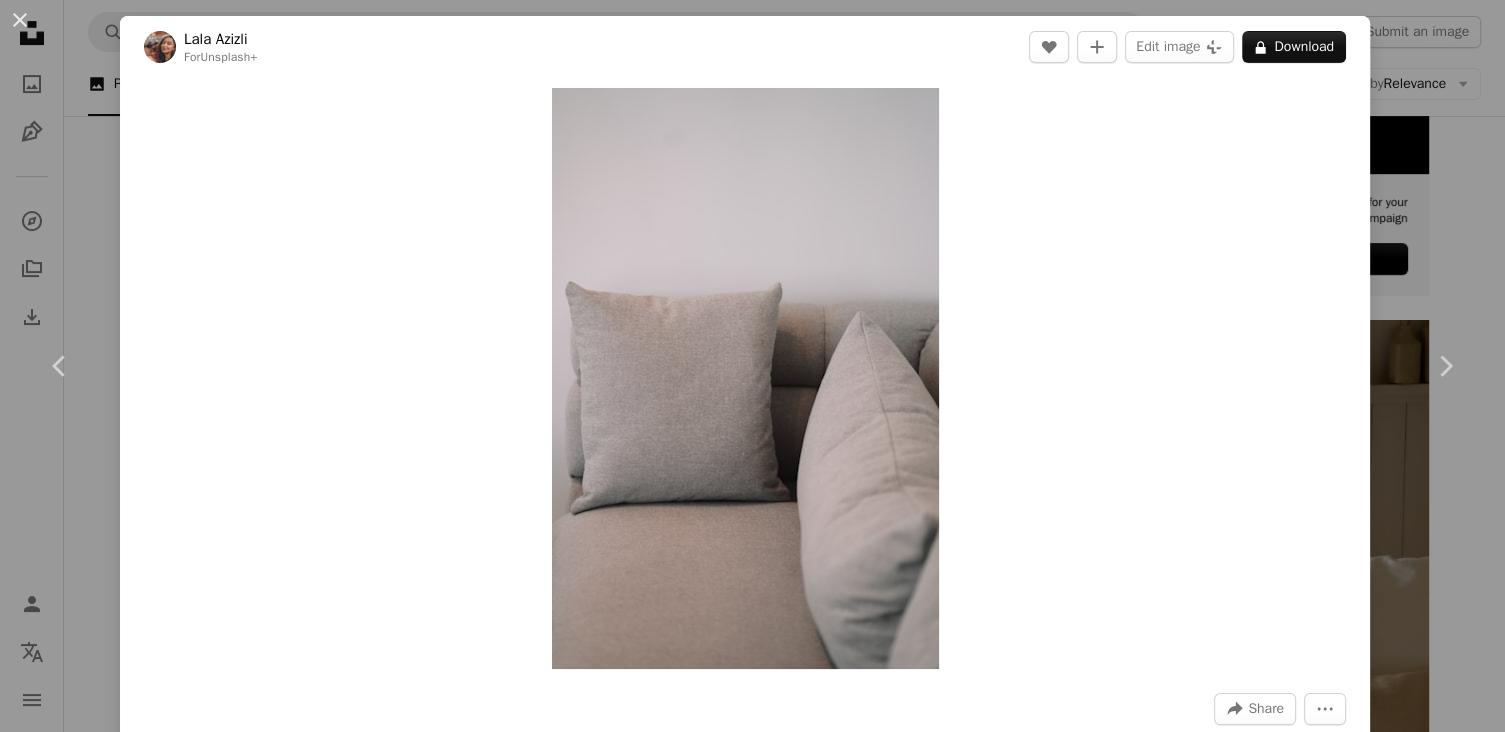 click on "An X shape Chevron left Chevron right [FIRST] [LAST] For  Unsplash+ A heart A plus sign Edit image   Plus sign for Unsplash+ A lock   Download Zoom in A forward-right arrow Share More Actions Calendar outlined Published on  January 23, 2024 Camera SONY, ILCE-7M3 Safety Licensed under the  Unsplash+ License interior design grey interior furniture minimalist sofa home decor home interior pillow pillows cushion grey interior greige pillow cover Free pictures Related images Plus sign for Unsplash+ A heart A plus sign [FIRST] [LAST] For  Unsplash+ A lock   Download Plus sign for Unsplash+ A heart A plus sign Curated Lifestyle For  Unsplash+ A lock   Download Plus sign for Unsplash+ A heart A plus sign [FIRST] For  Unsplash+ A lock   Download Plus sign for Unsplash+ A heart A plus sign [FIRST] For  Unsplash+ A lock   Download Plus sign for Unsplash+ A heart A plus sign [FIRST] For  Unsplash+ A lock   Download Plus sign for Unsplash+ A heart A plus sign A heart" at bounding box center [752, 366] 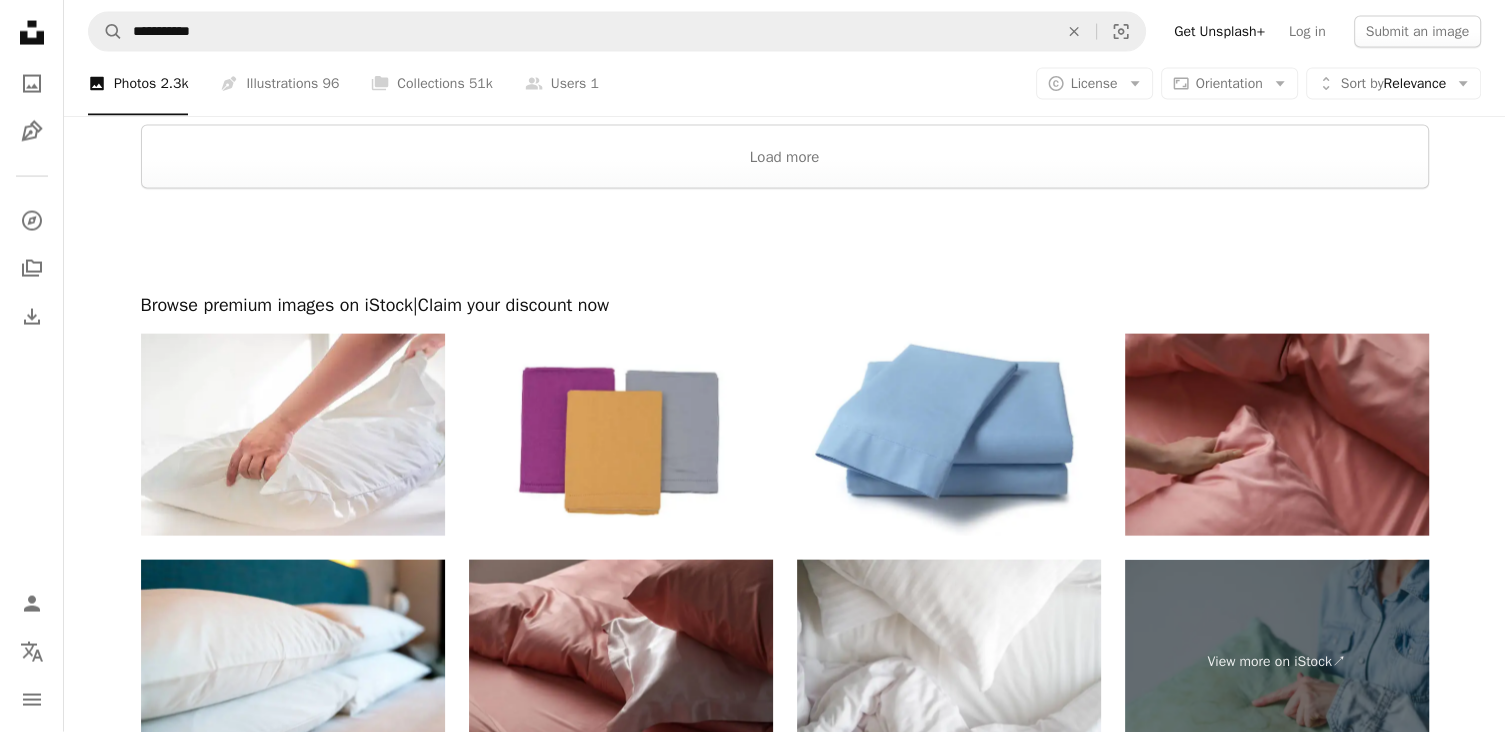 scroll, scrollTop: 11827, scrollLeft: 0, axis: vertical 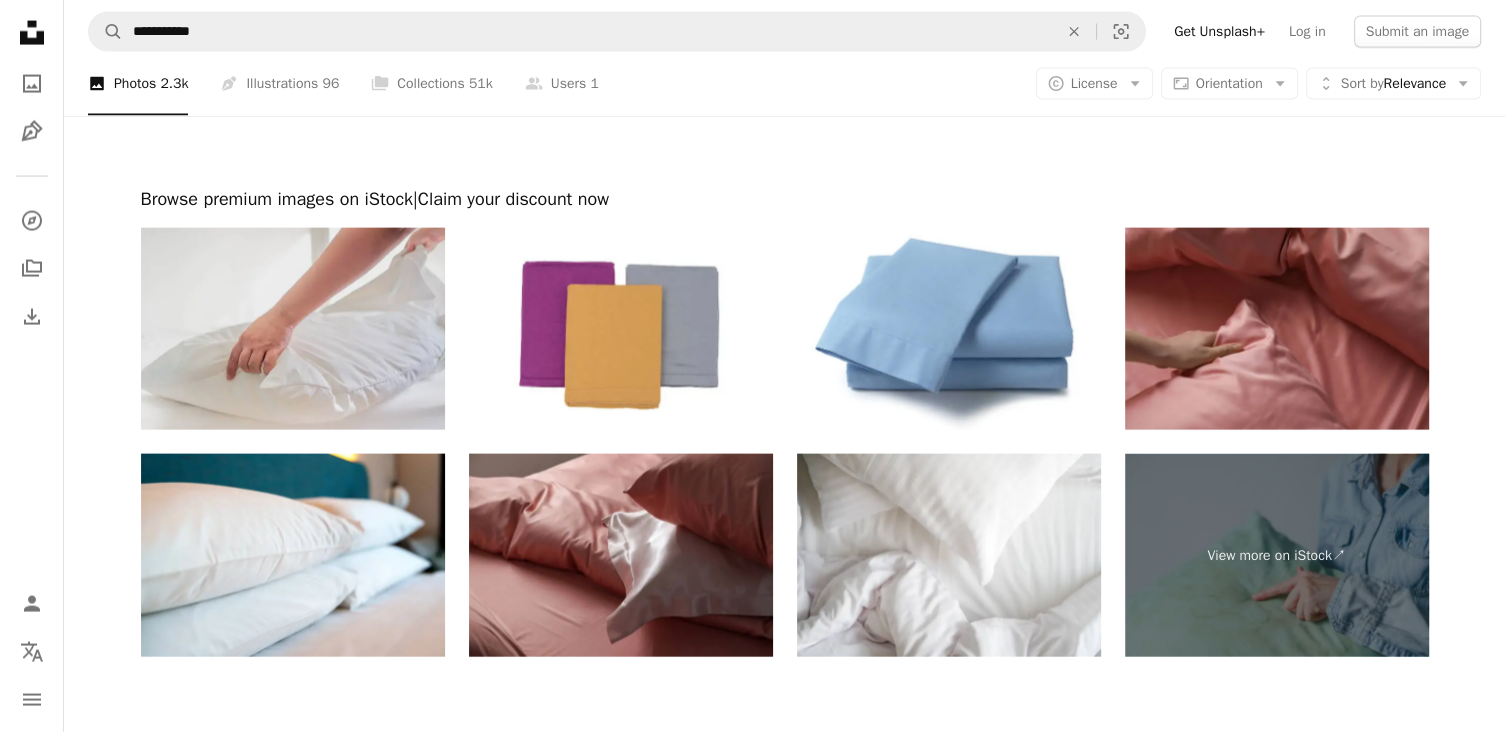 click at bounding box center [293, 329] 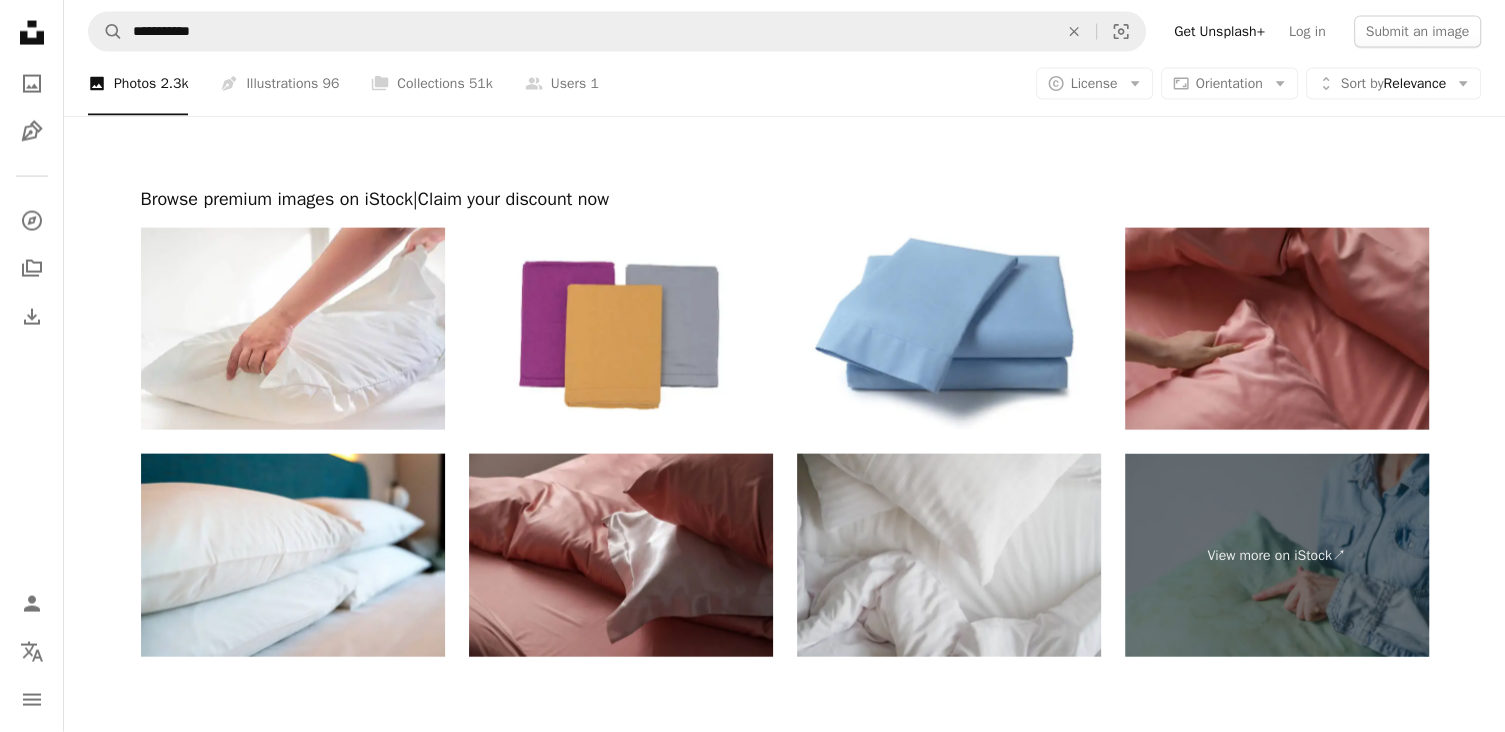 click at bounding box center (949, 555) 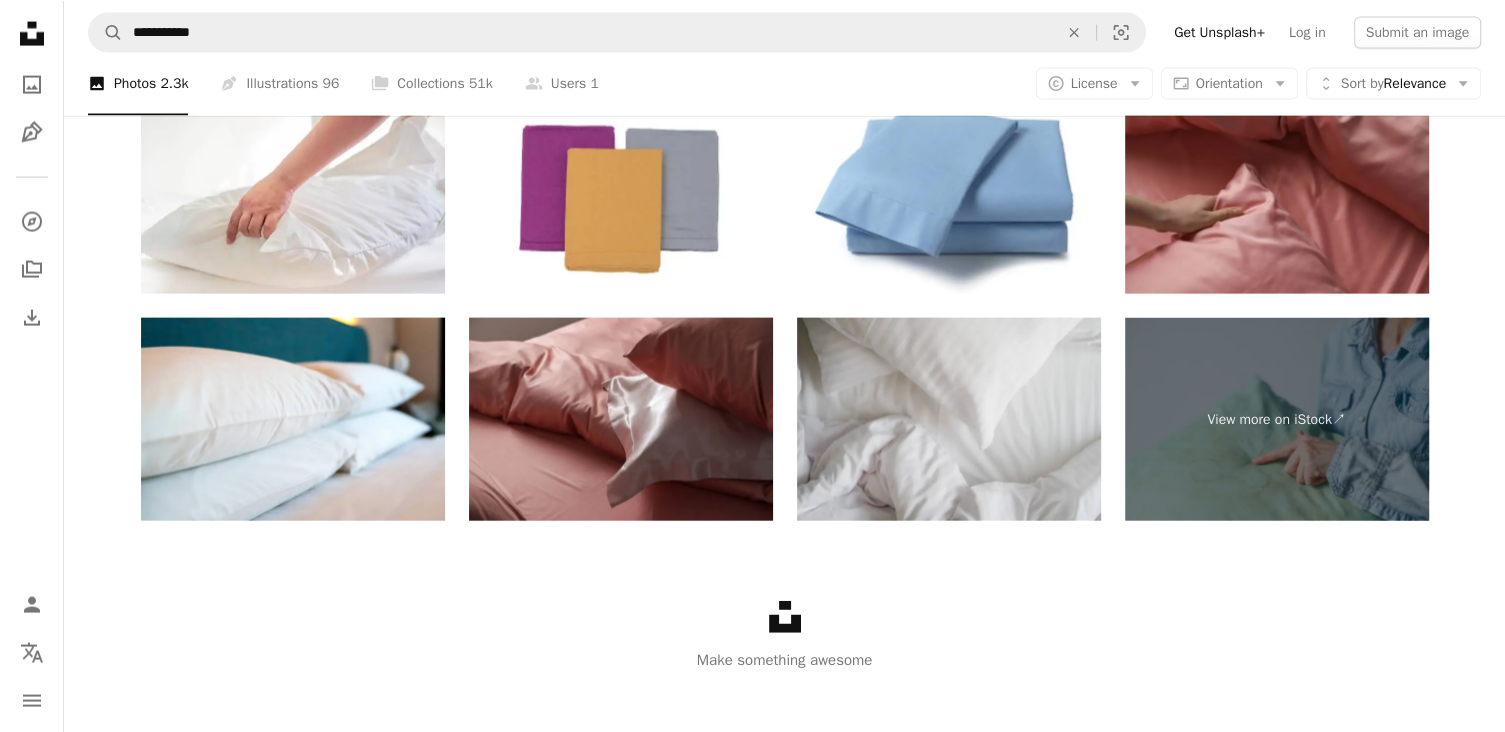 scroll, scrollTop: 11980, scrollLeft: 0, axis: vertical 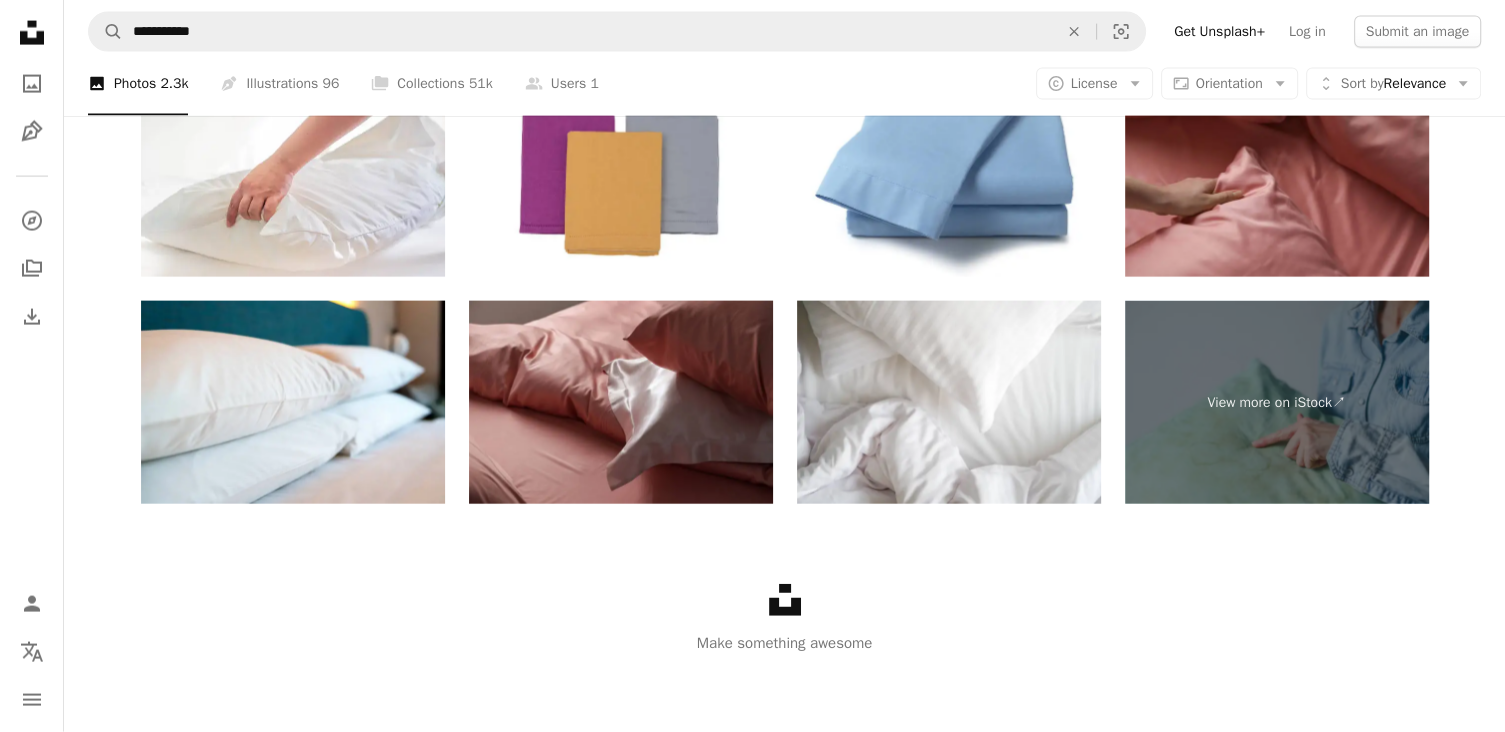 click 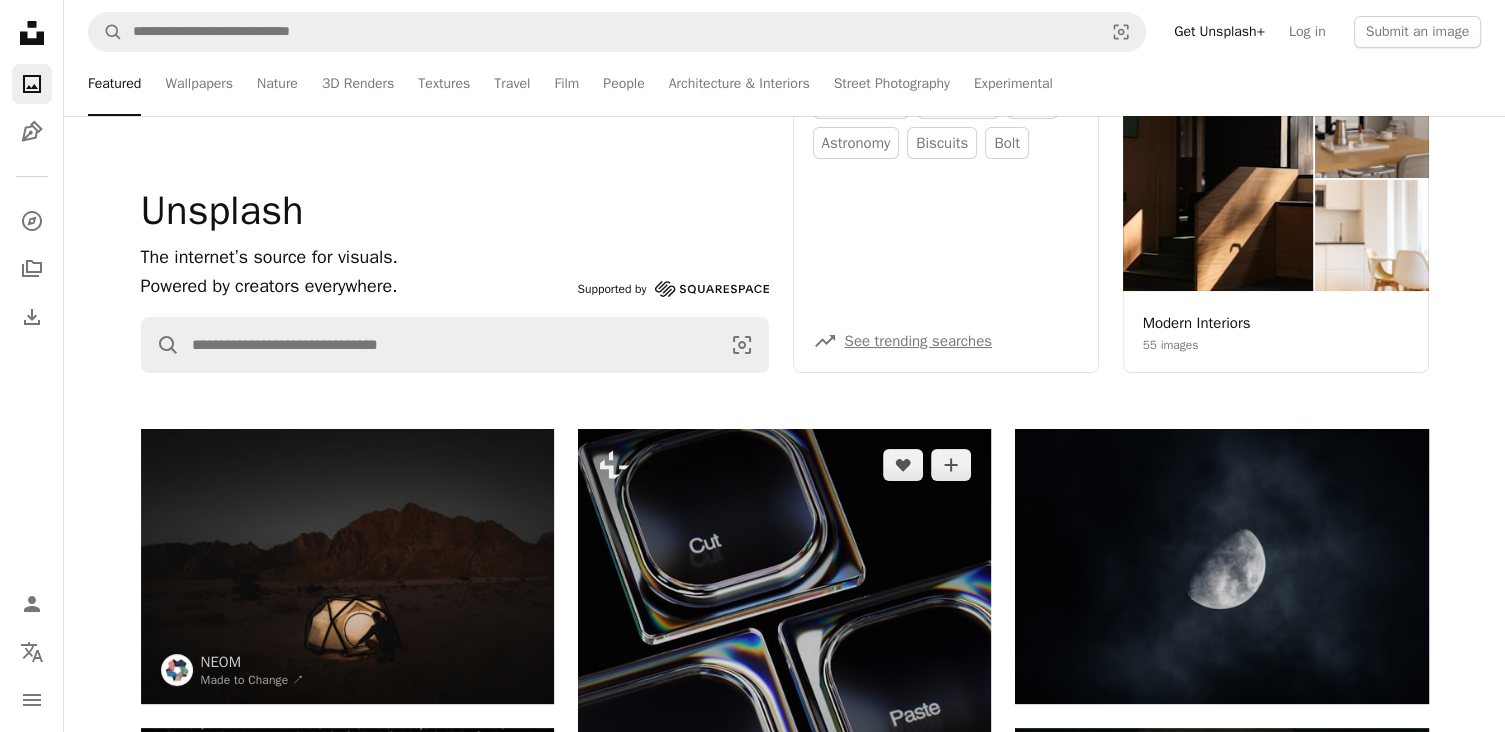 scroll, scrollTop: 0, scrollLeft: 0, axis: both 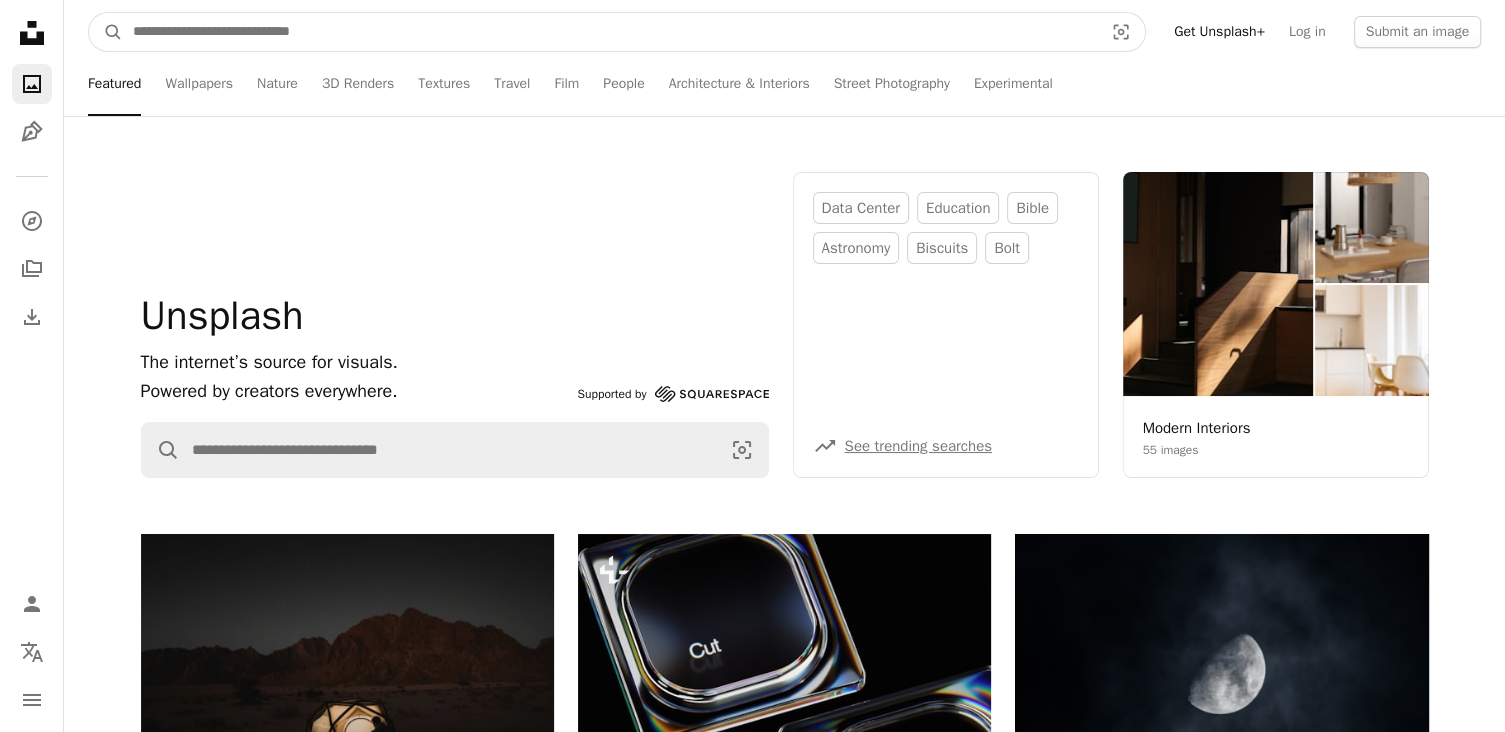 click at bounding box center [610, 32] 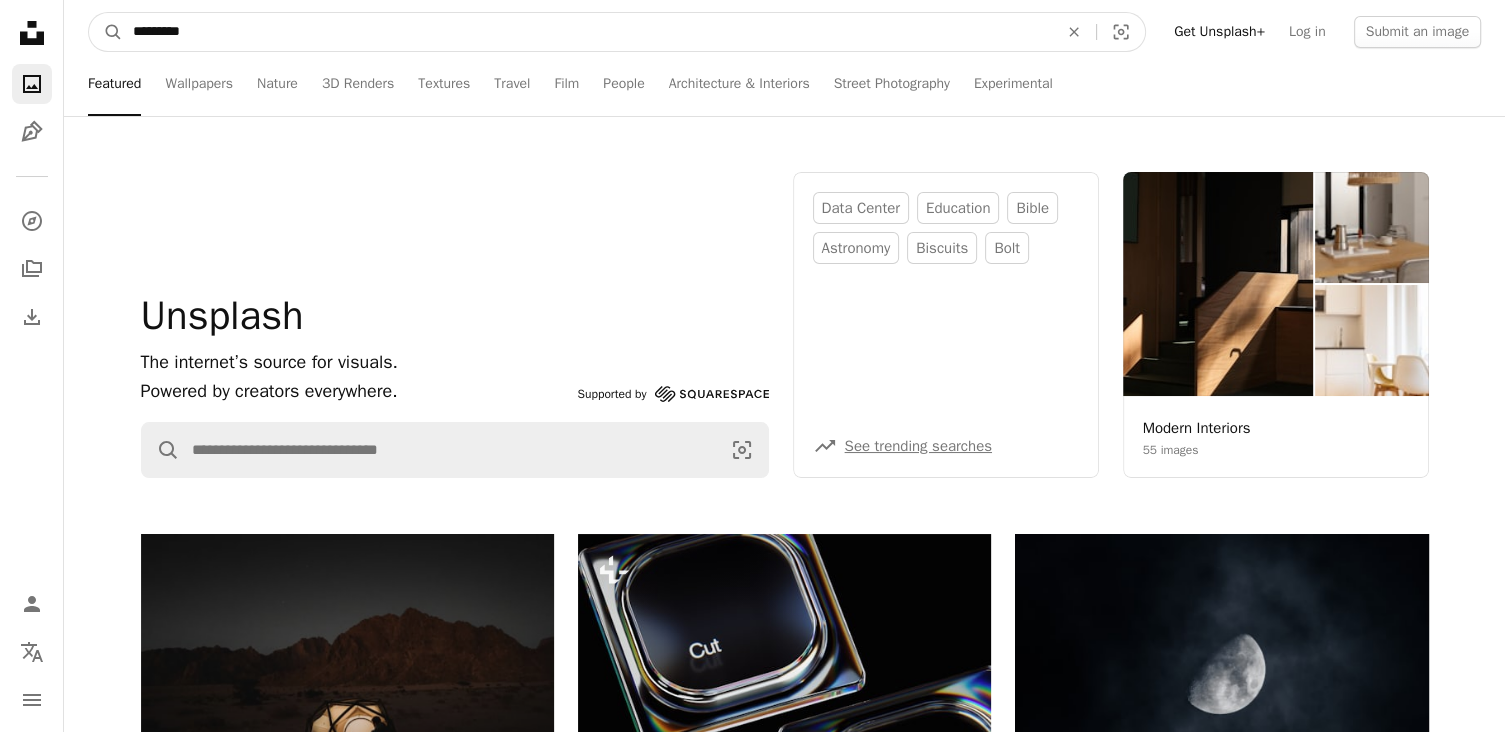 type on "**********" 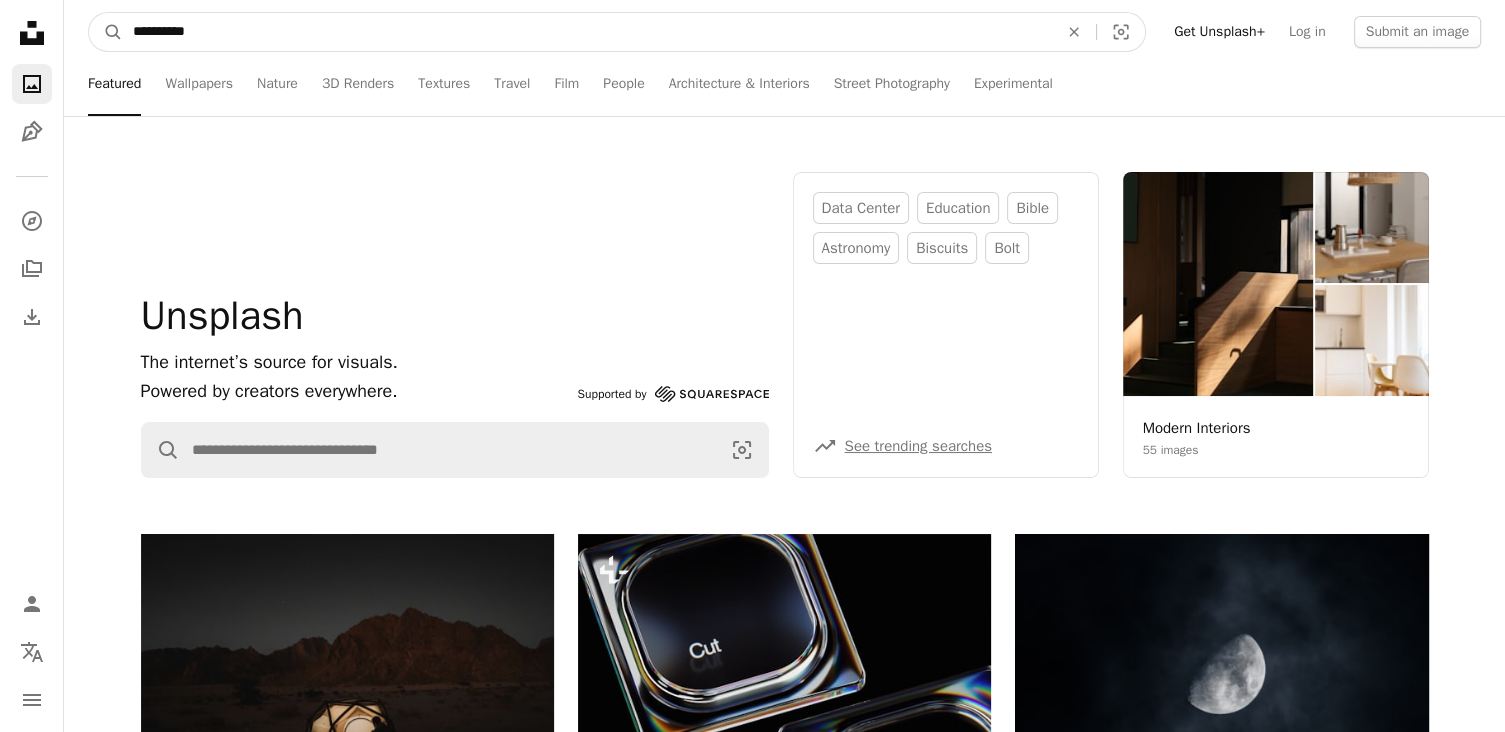 click on "A magnifying glass" at bounding box center (106, 32) 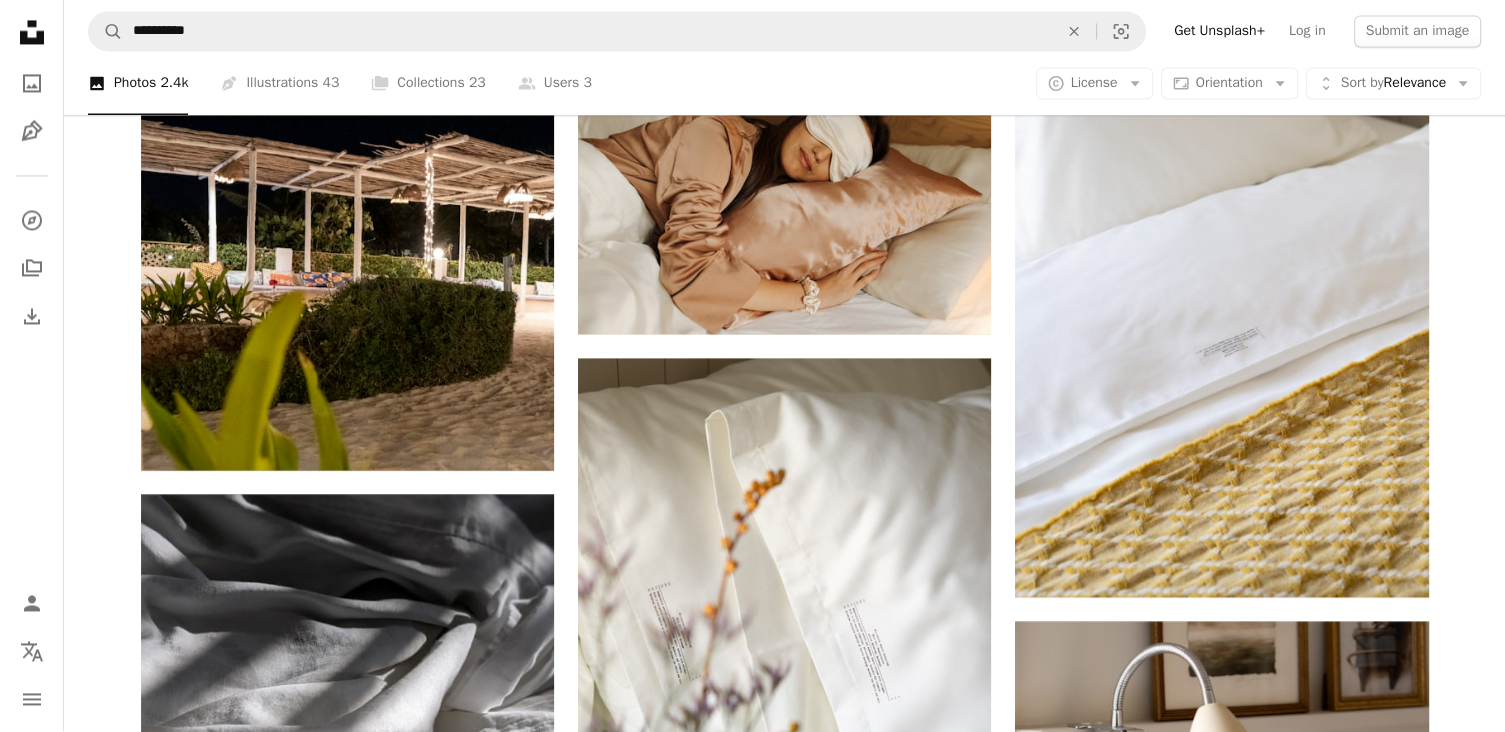 scroll, scrollTop: 3273, scrollLeft: 0, axis: vertical 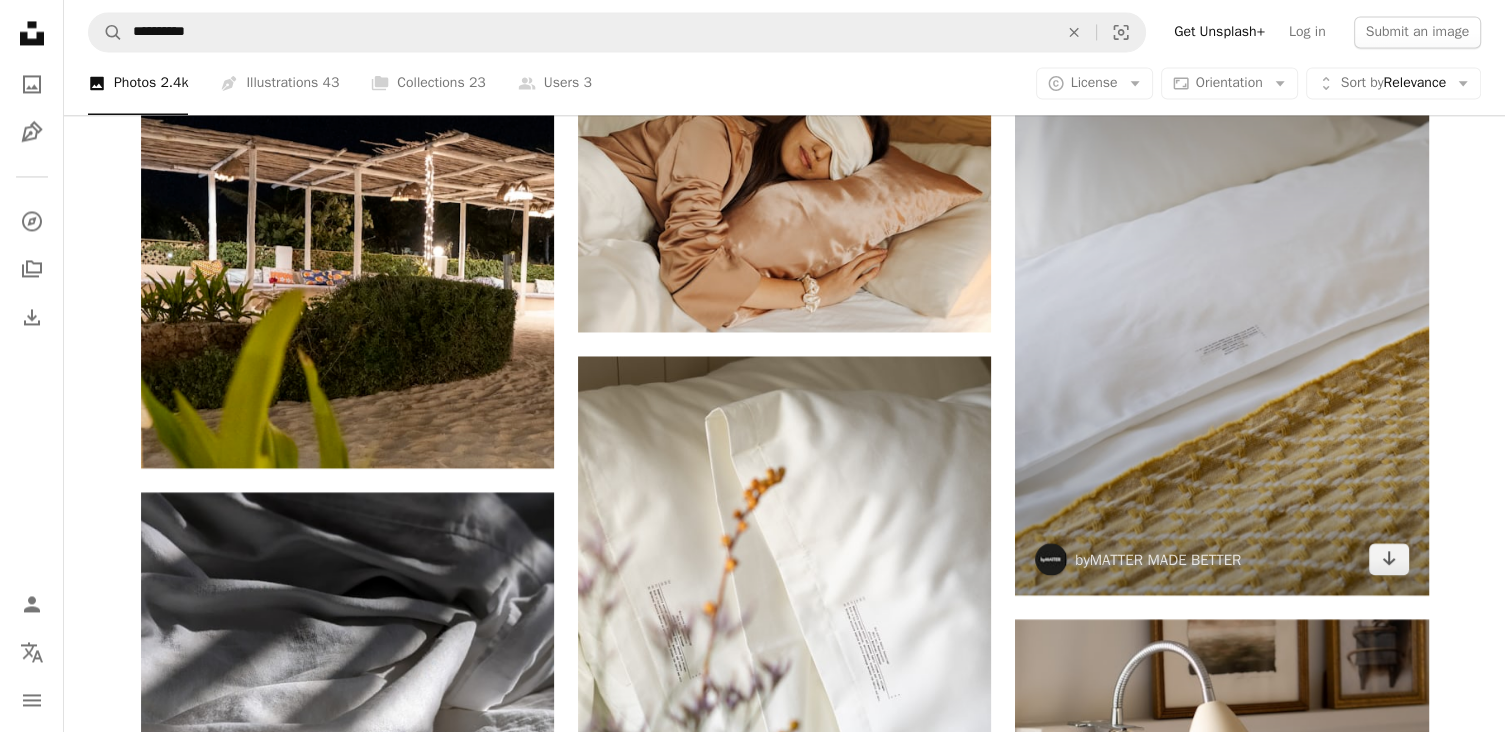 click at bounding box center (1221, 285) 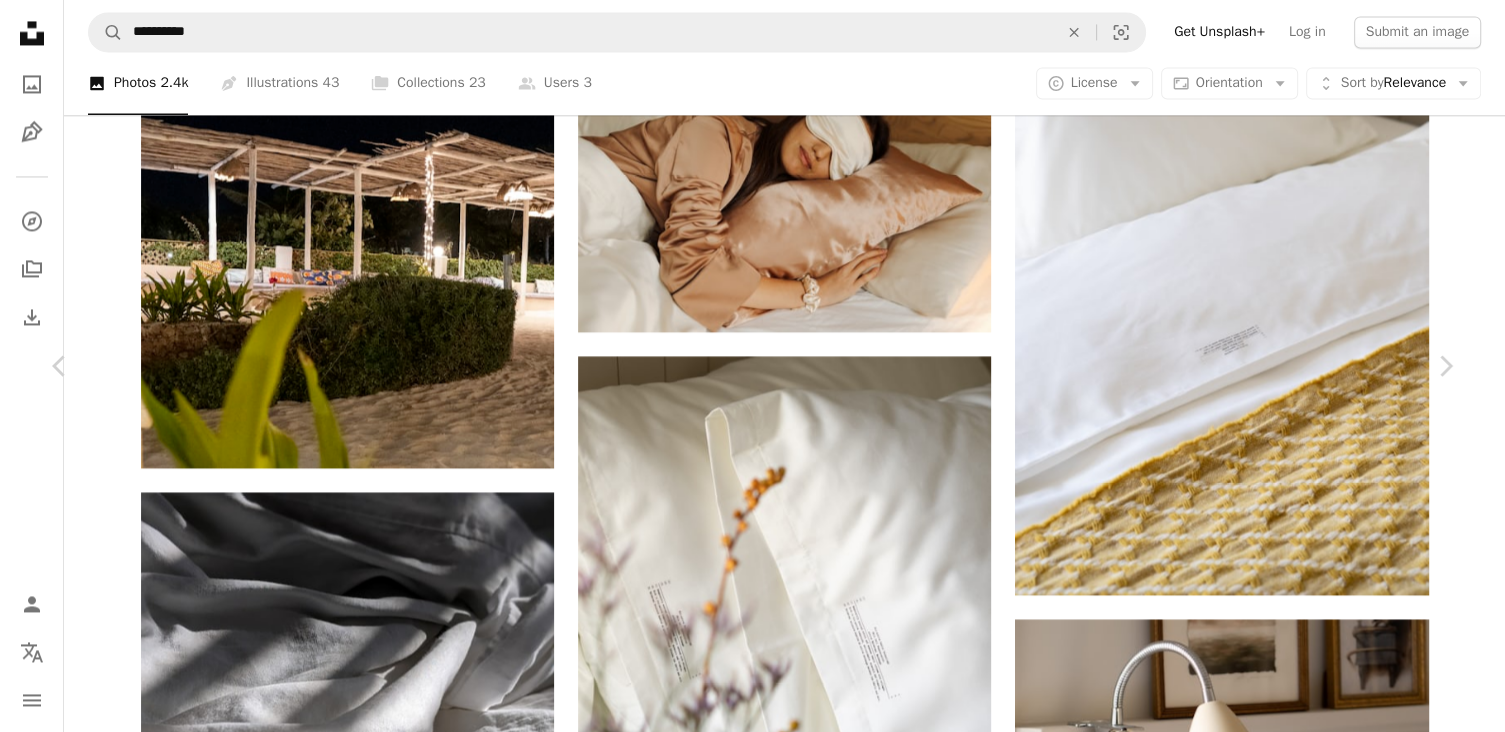 click on "A map marker [CITY], [STATE], [COUNTRY]" at bounding box center (752, 6215) 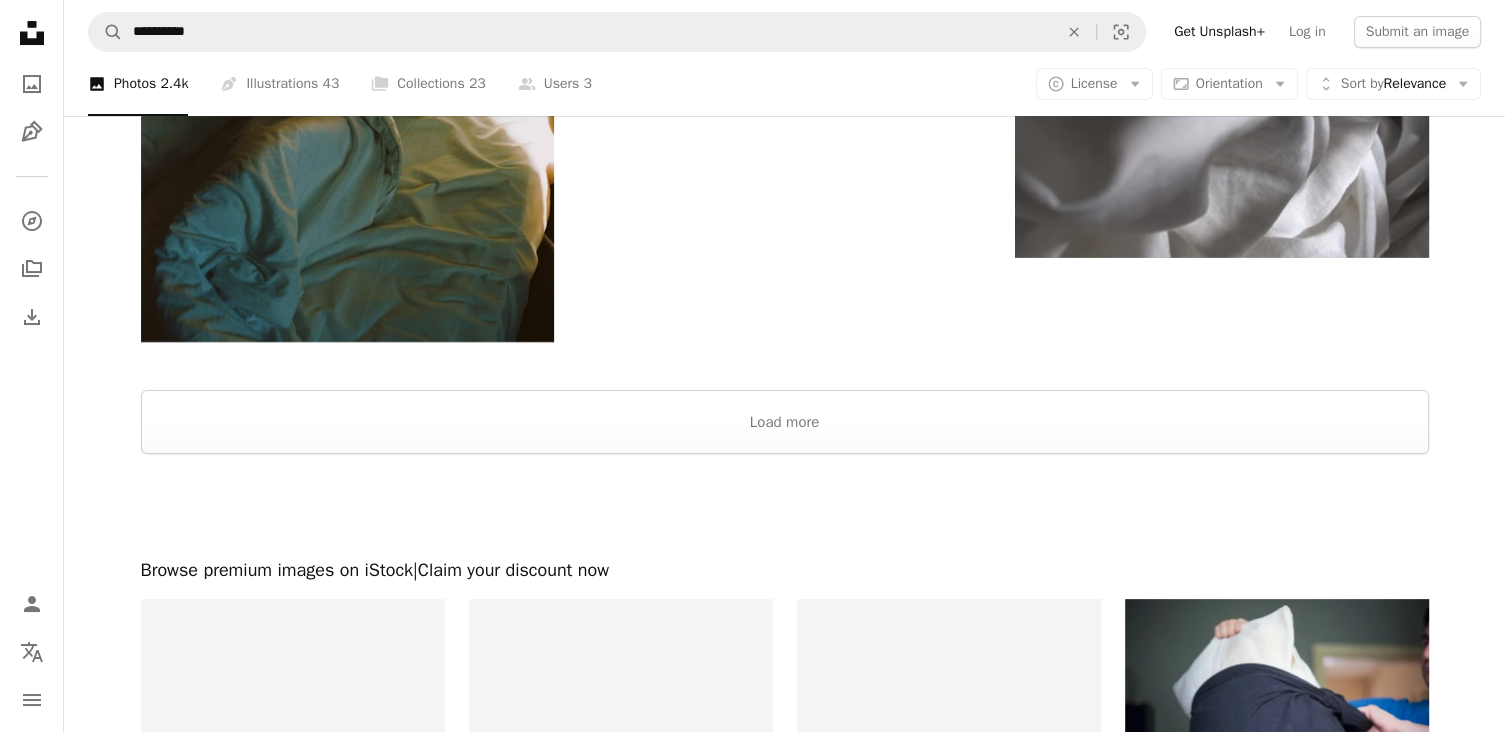 scroll, scrollTop: 7859, scrollLeft: 0, axis: vertical 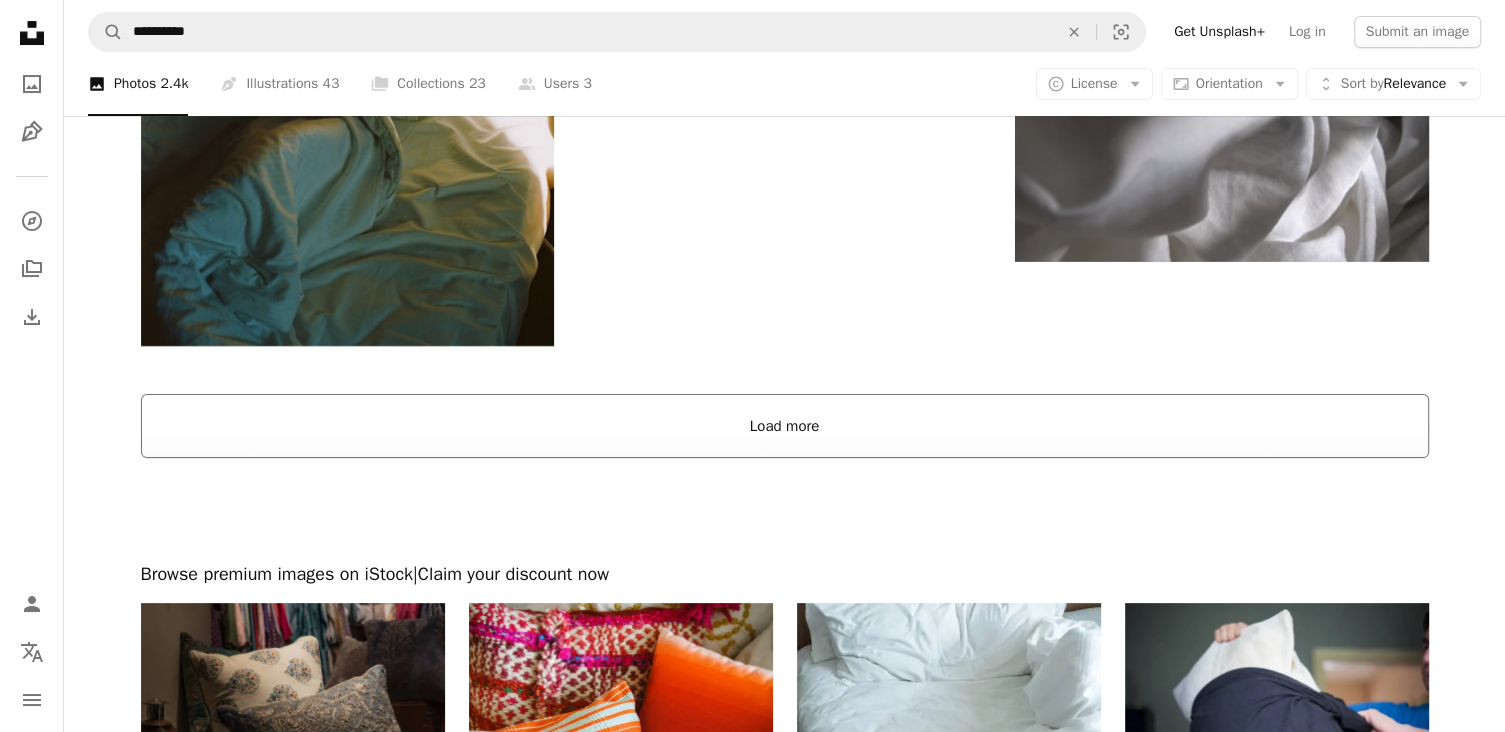 click on "Load more" at bounding box center [785, 426] 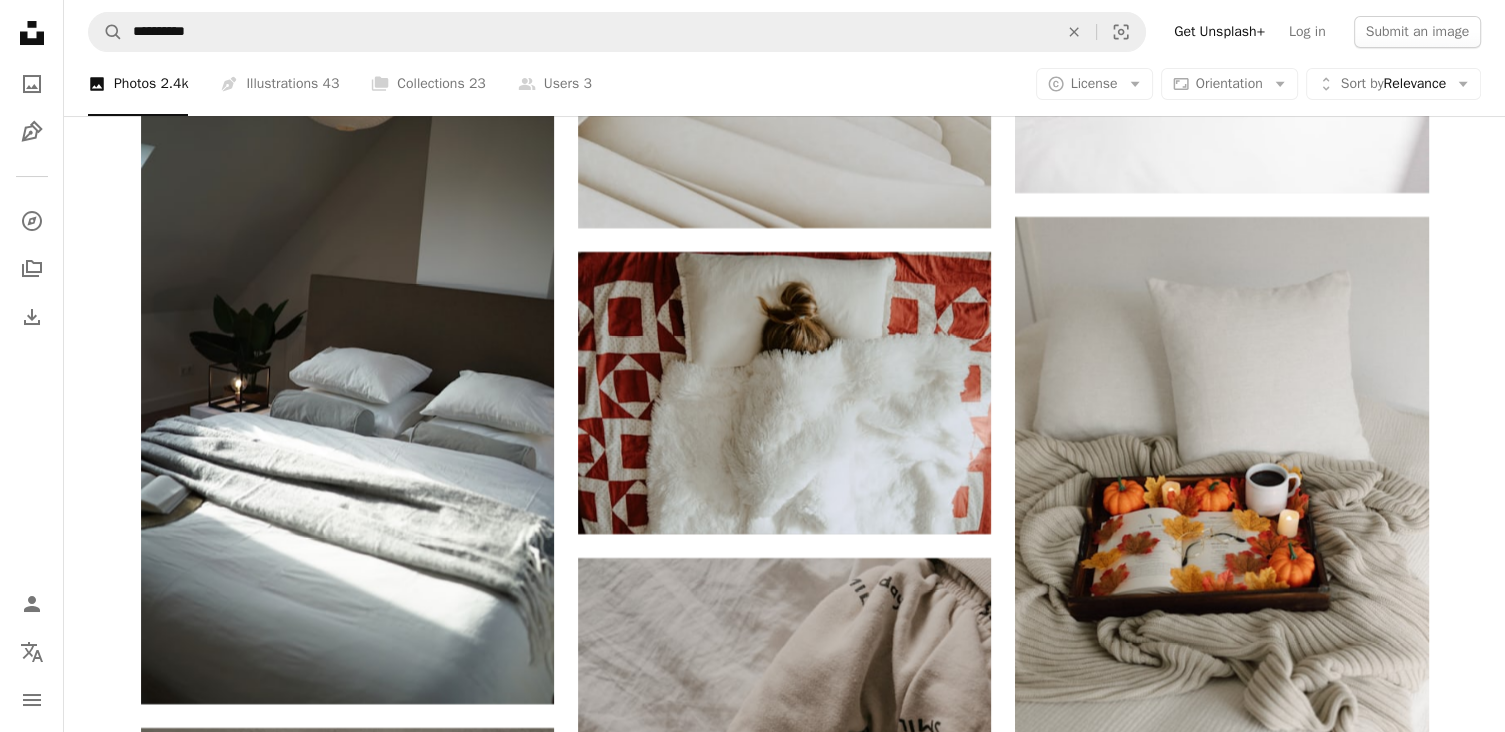 scroll, scrollTop: 30352, scrollLeft: 0, axis: vertical 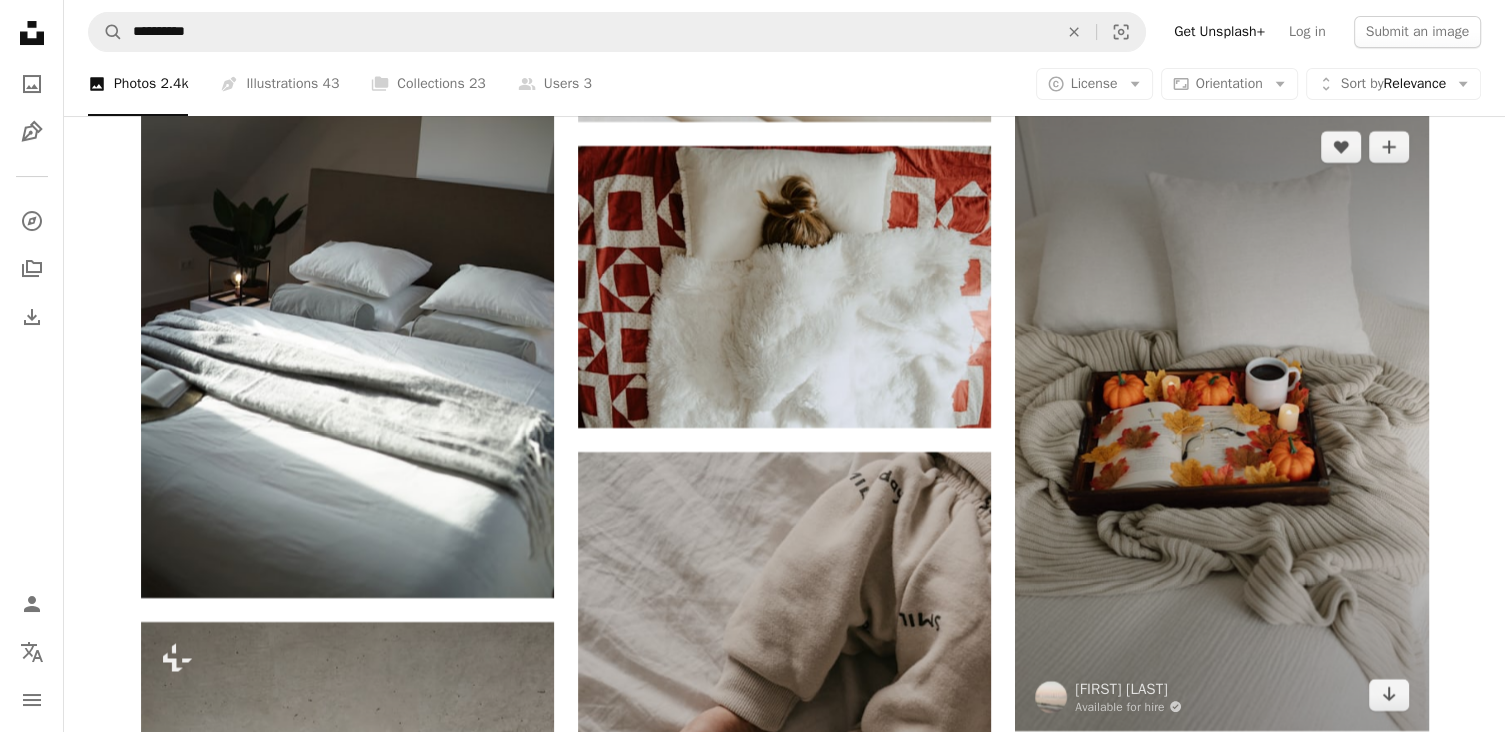 click at bounding box center [1221, 421] 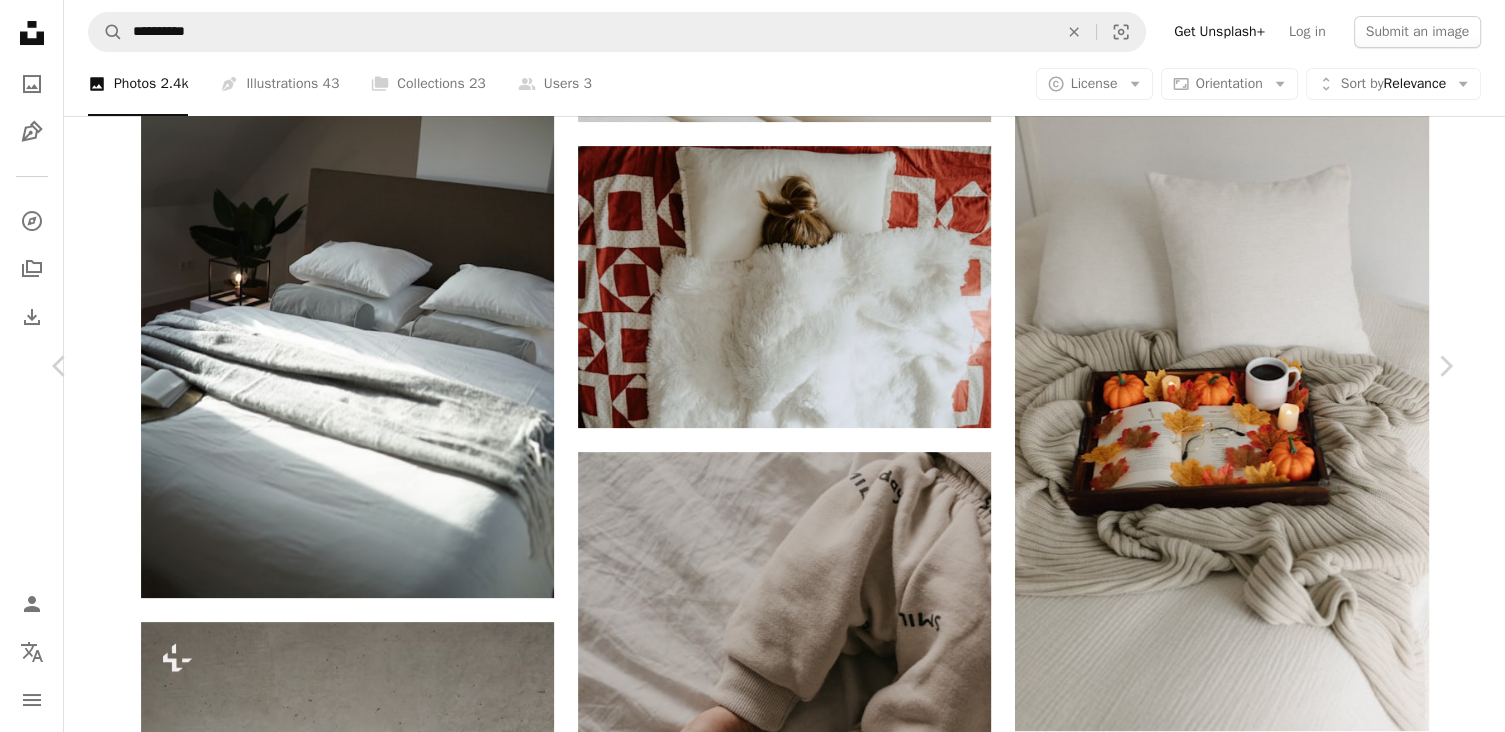 click on "An X shape Chevron left Chevron right [FIRST] [LAST] Available for hire A checkmark inside of a circle A heart A plus sign Edit image   Plus sign for Unsplash+ Download free Chevron down Zoom in Views 488,919 Downloads 2,477 Featured in Photos A forward-right arrow Share Info icon Info More Actions Edited with cityturtlespresets.com Credit: @[FIRST][LAST]photo Calendar outlined Published on  September 27, 2022 Safety Free to use under the  Unsplash License fall food plant furniture bed coffee cup home decor pottery cup couch linen sweets confectionery Free pictures Browse premium related images on iStock  |  Save 20% with code UNSPLASH20 View more on iStock  ↗ Related images A heart A plus sign Sincerely Media Available for hire A checkmark inside of a circle Arrow pointing down Plus sign for Unsplash+ A heart A plus sign Curated Lifestyle For  Unsplash+ A lock   Download A heart A plus sign Sincerely Media Available for hire A checkmark inside of a circle Arrow pointing down A heart A plus sign A heart For" at bounding box center [752, 4398] 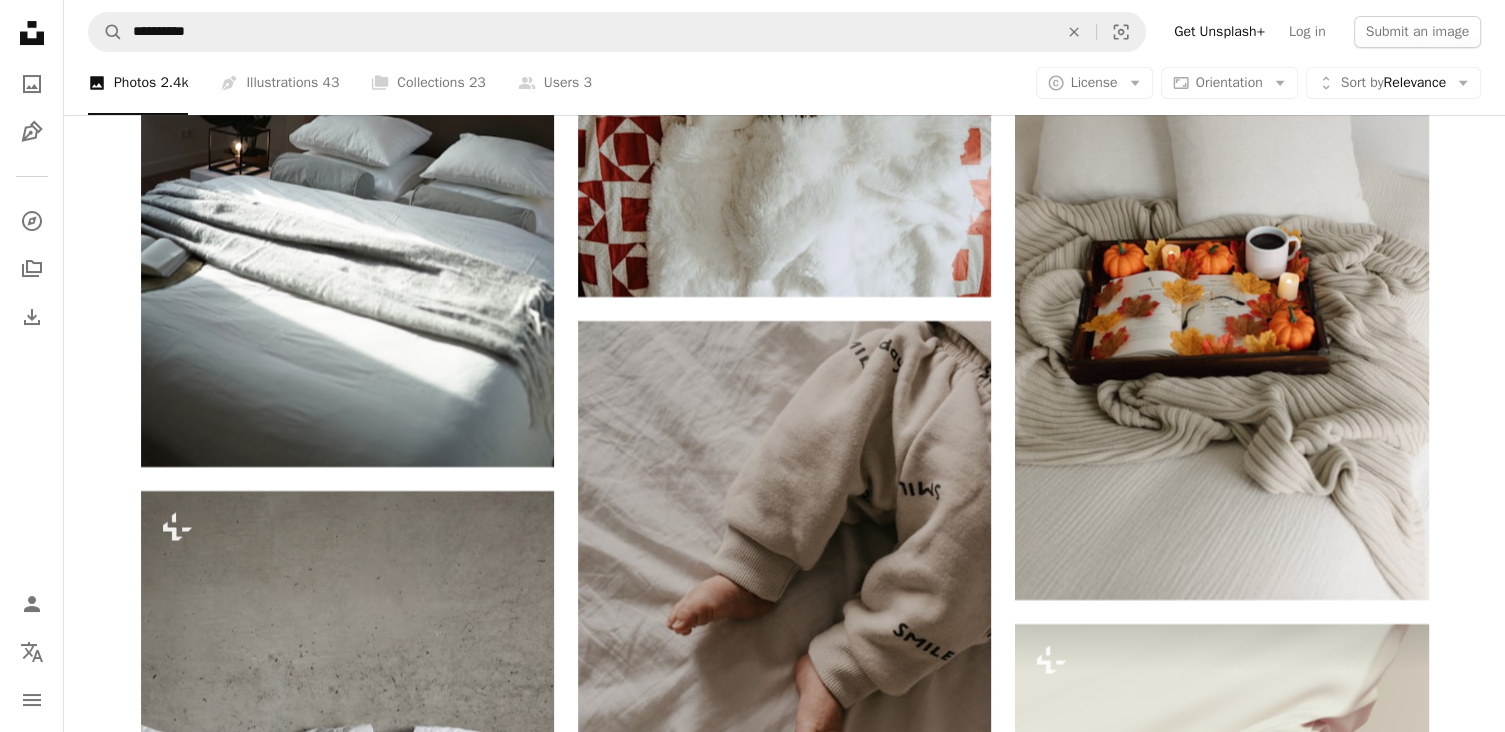scroll, scrollTop: 30668, scrollLeft: 0, axis: vertical 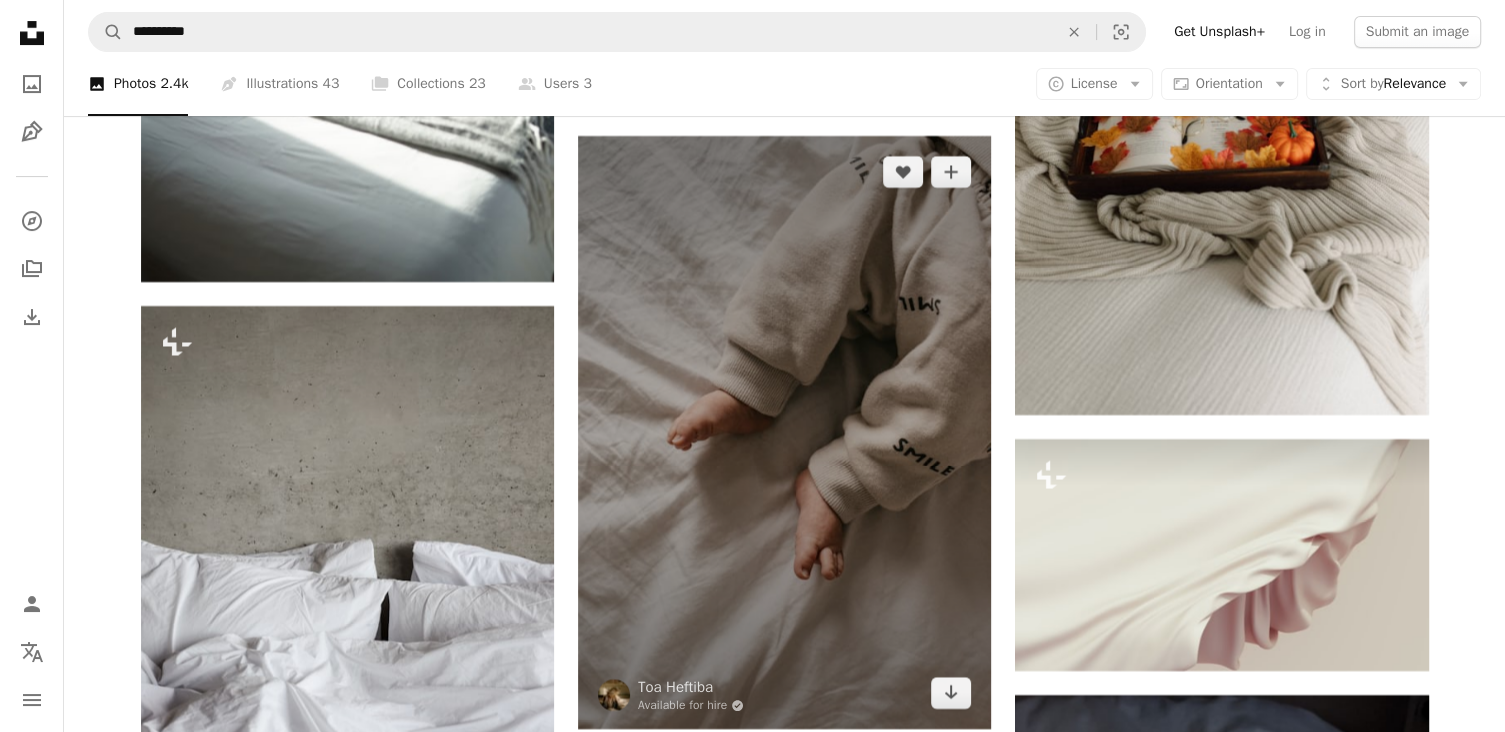 click at bounding box center [784, 433] 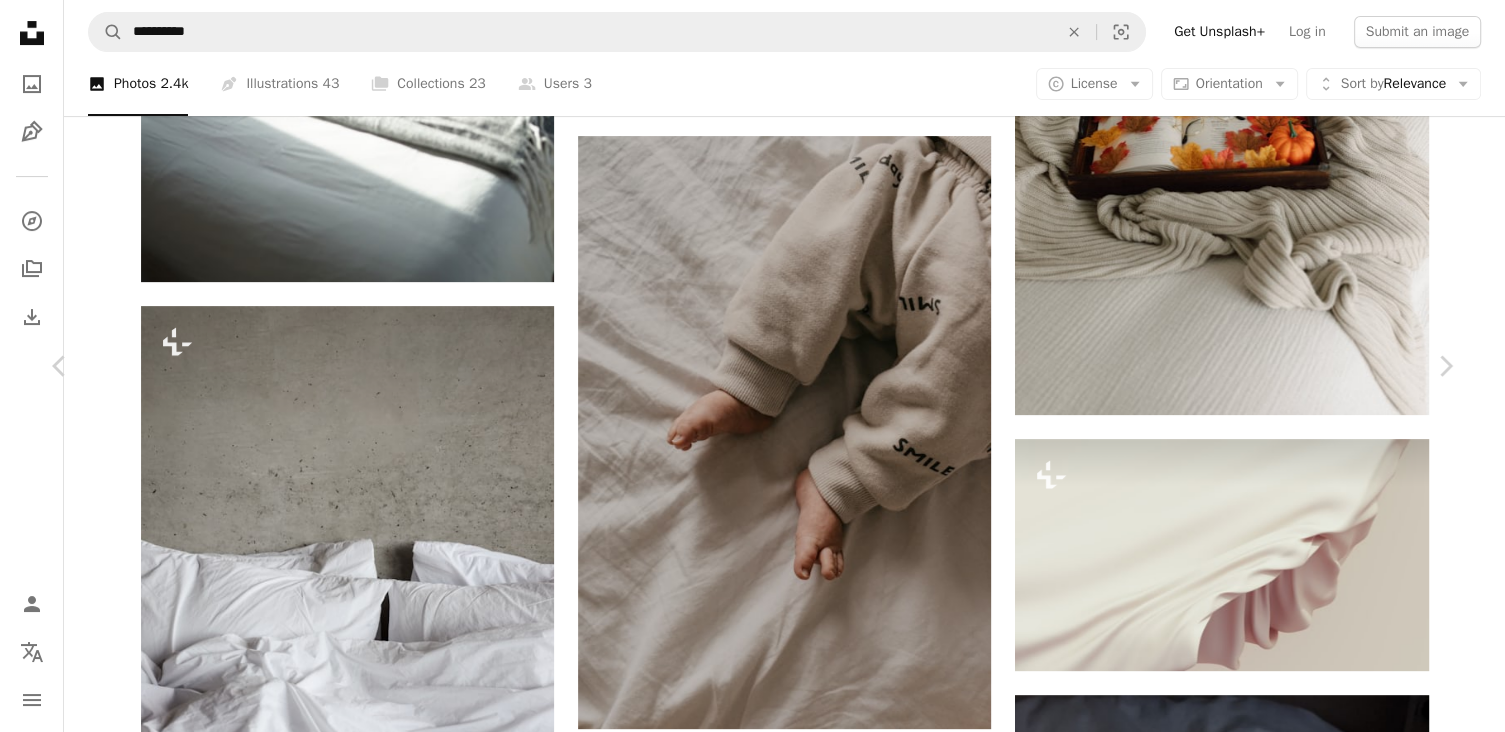 click on "An X shape Chevron left Chevron right [FIRST] [LAST] Available for hire A checkmark inside of a circle A heart A plus sign Edit image   Plus sign for Unsplash+ Download free Chevron down Zoom in ––– ––  –– ––– –––– –––– ––– ––  –– ––– –––– –––– ––– ––  –– ––– –––– –––– A forward-right arrow Share Info icon Info More Actions –––   – –––  – – ––  – ––––. ––– ––– ––––  –––– ––– ––– – –––– –––– ––– –––   –––– –––– Browse premium related images on iStock  |  Save 20% with code UNSPLASH20 Related images A heart A plus sign [FIRST] [LAST] Arrow pointing down A heart A plus sign [FIRST] 💛💙 Arrow pointing down A heart A plus sign [FIRST] Arrow pointing down A heart A plus sign [FIRST] Arrow pointing down A heart A plus sign [FIRST] Available for hire A checkmark inside of a circle" at bounding box center (752, 4082) 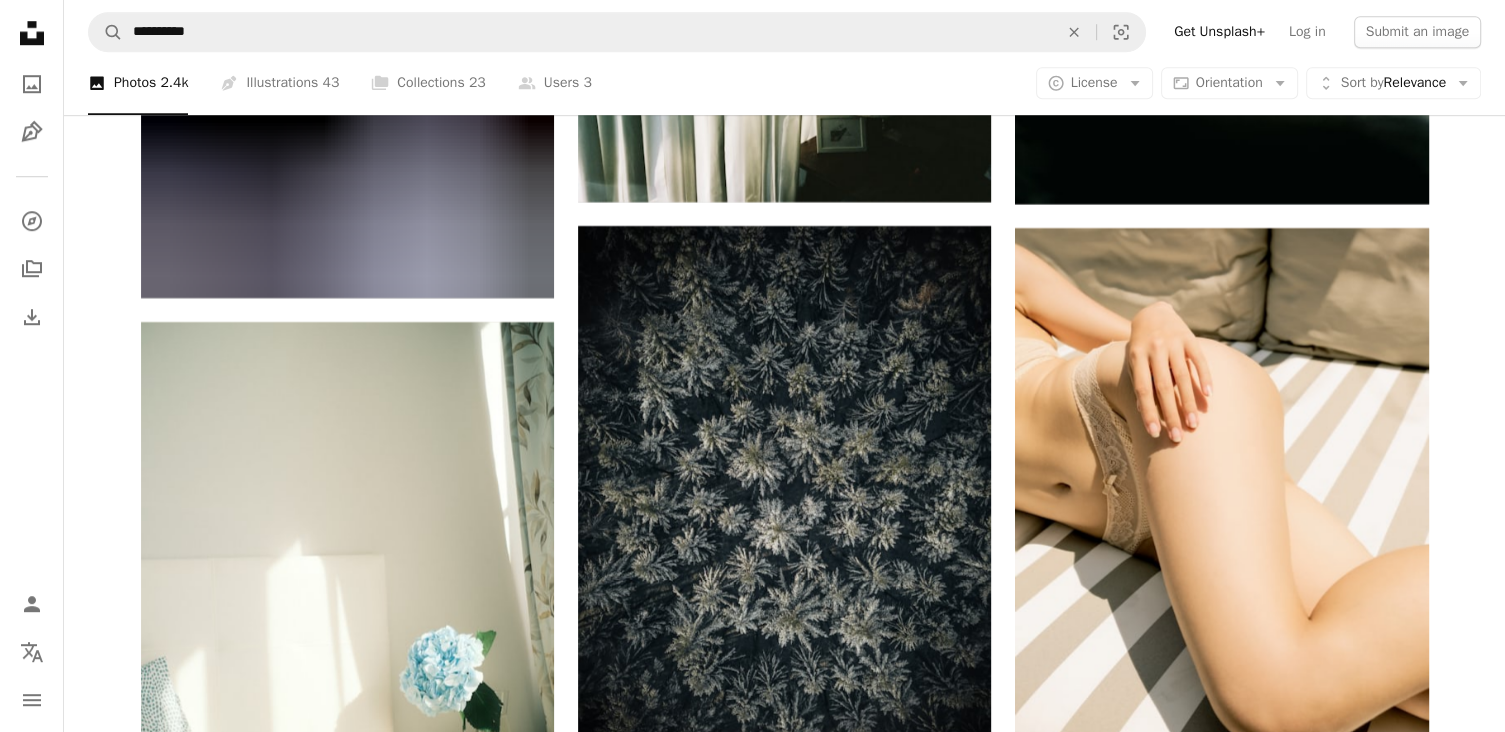 scroll, scrollTop: 39644, scrollLeft: 0, axis: vertical 